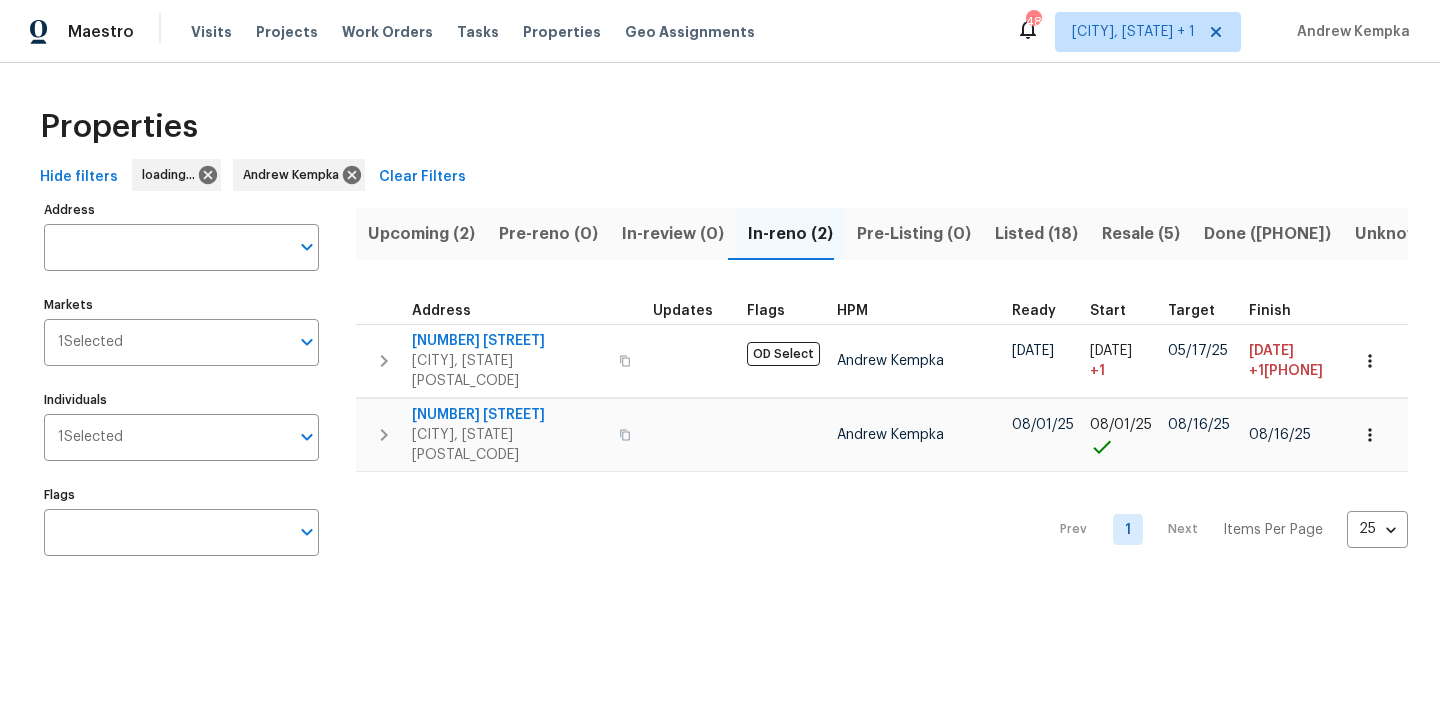 scroll, scrollTop: 0, scrollLeft: 0, axis: both 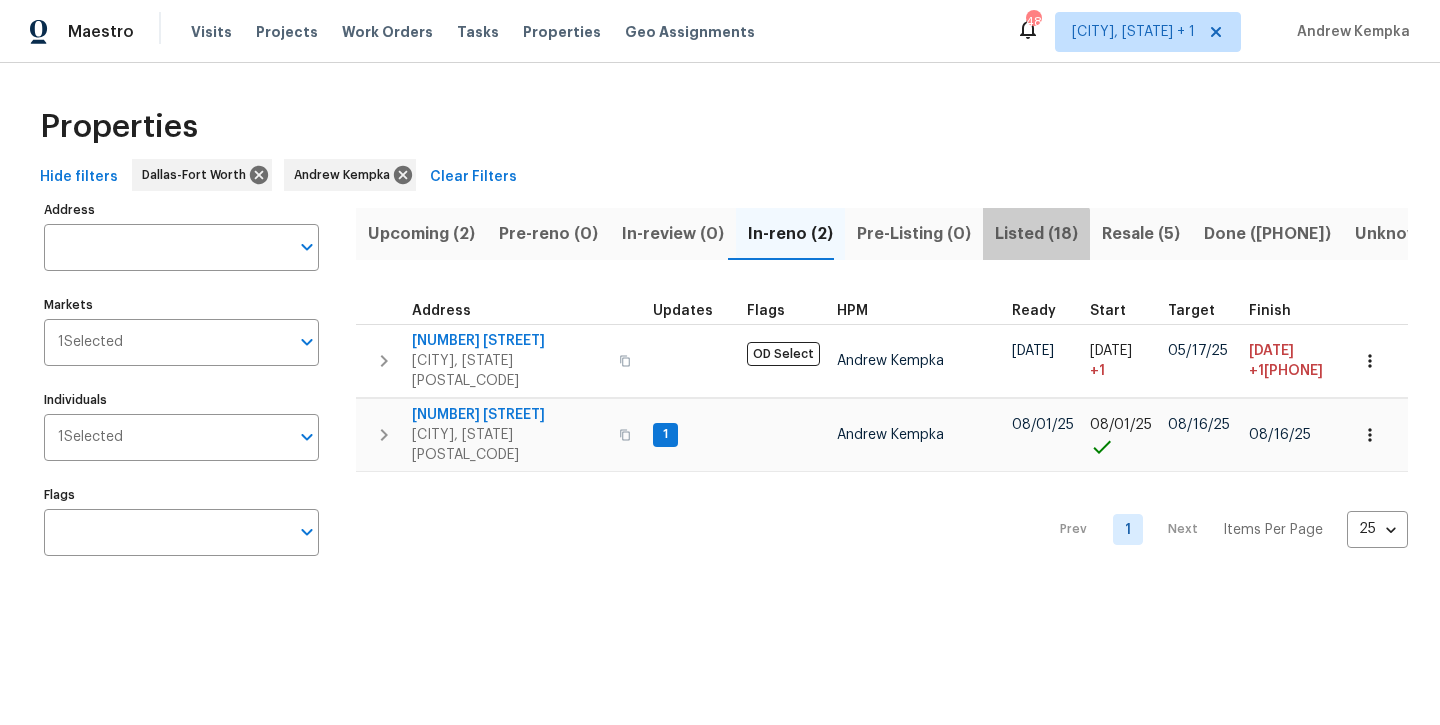 click on "Listed (18)" at bounding box center [1036, 234] 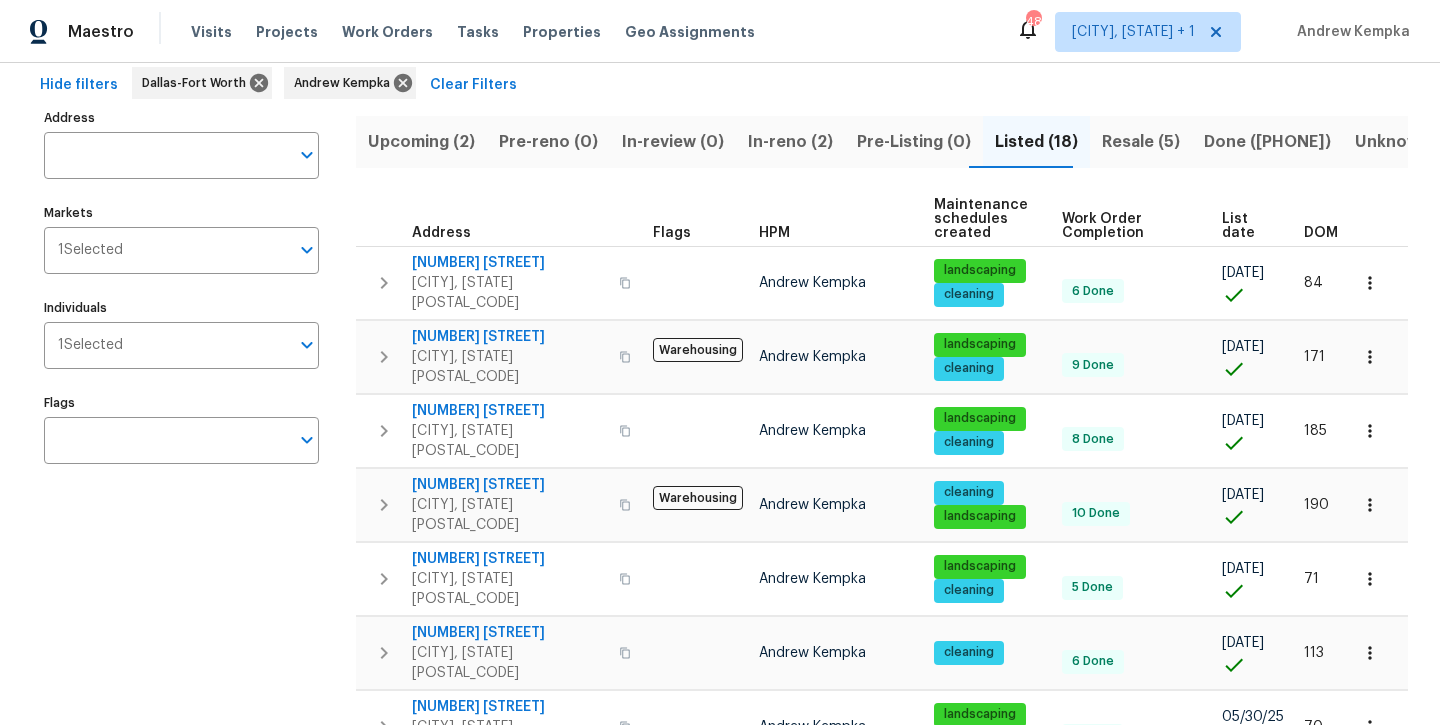 scroll, scrollTop: 73, scrollLeft: 0, axis: vertical 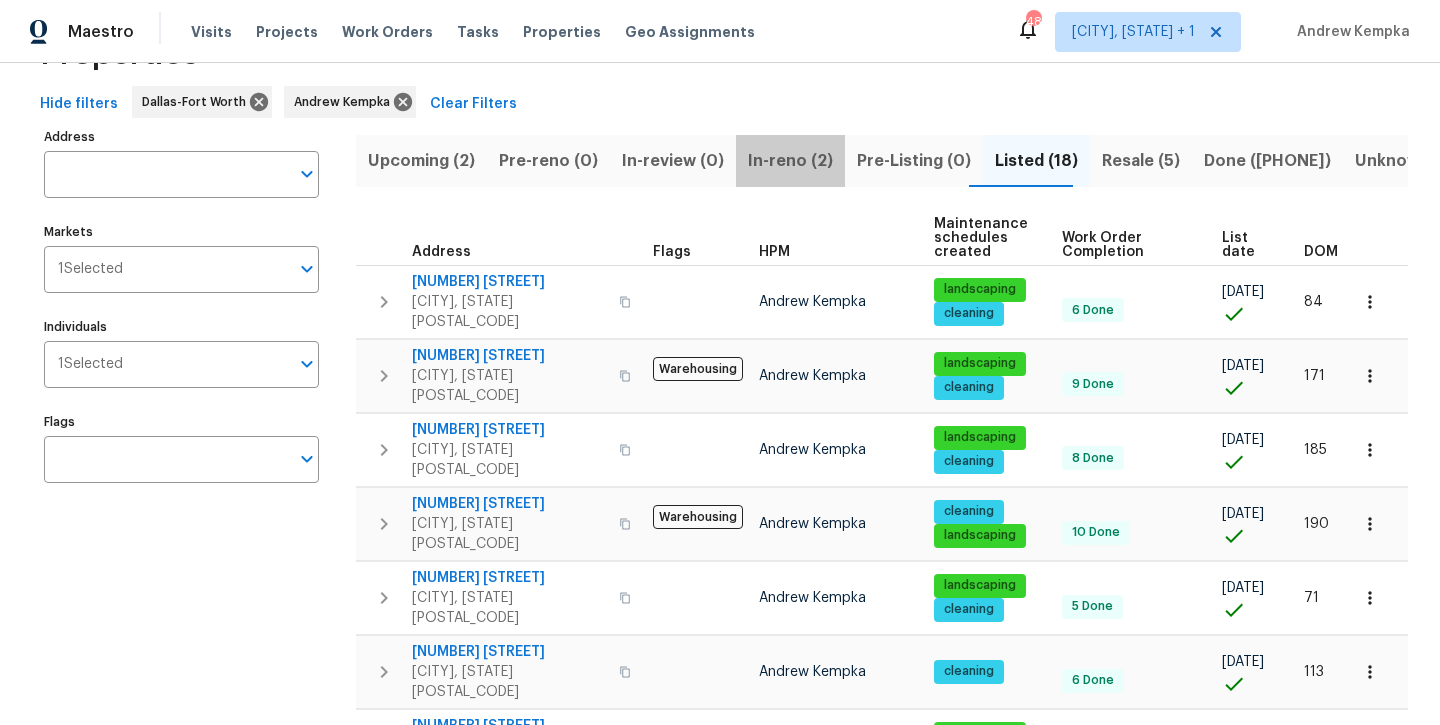 click on "In-reno (2)" at bounding box center [790, 161] 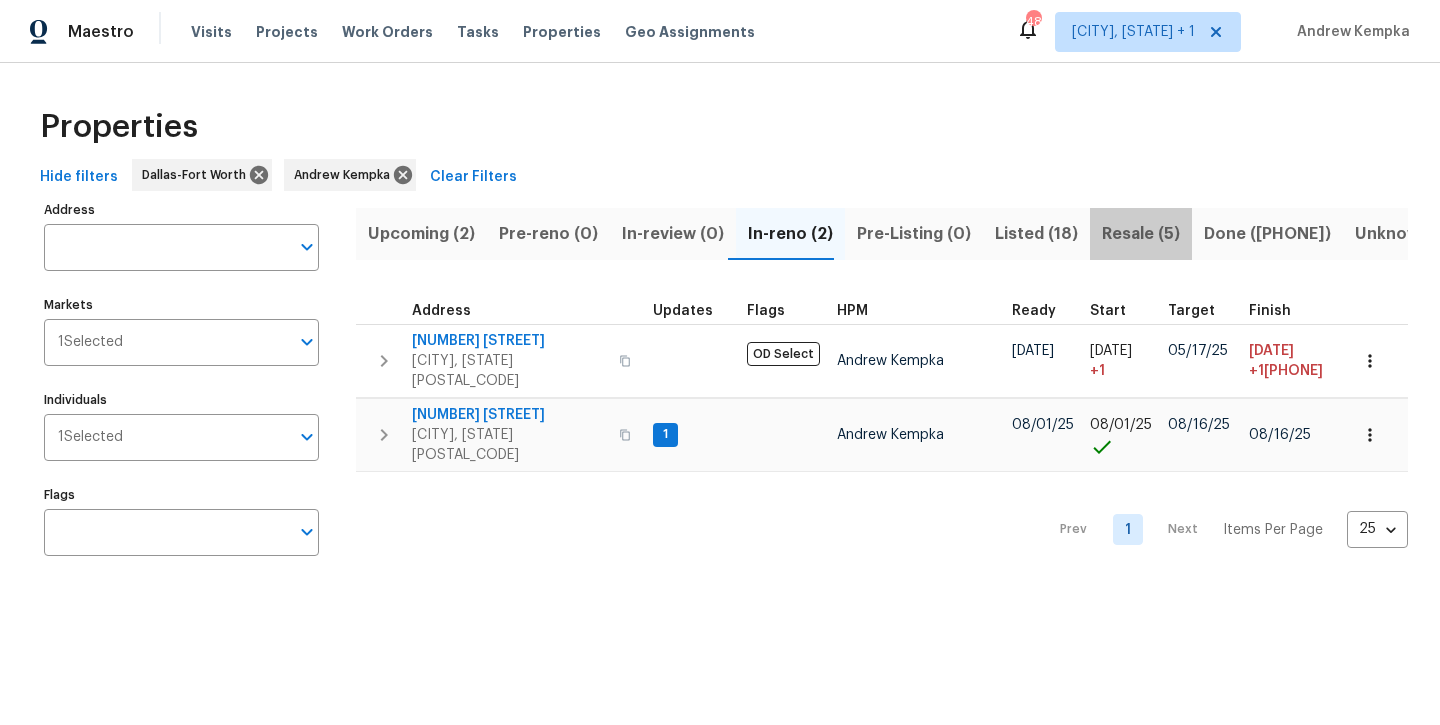 click on "Resale (5)" at bounding box center [1141, 234] 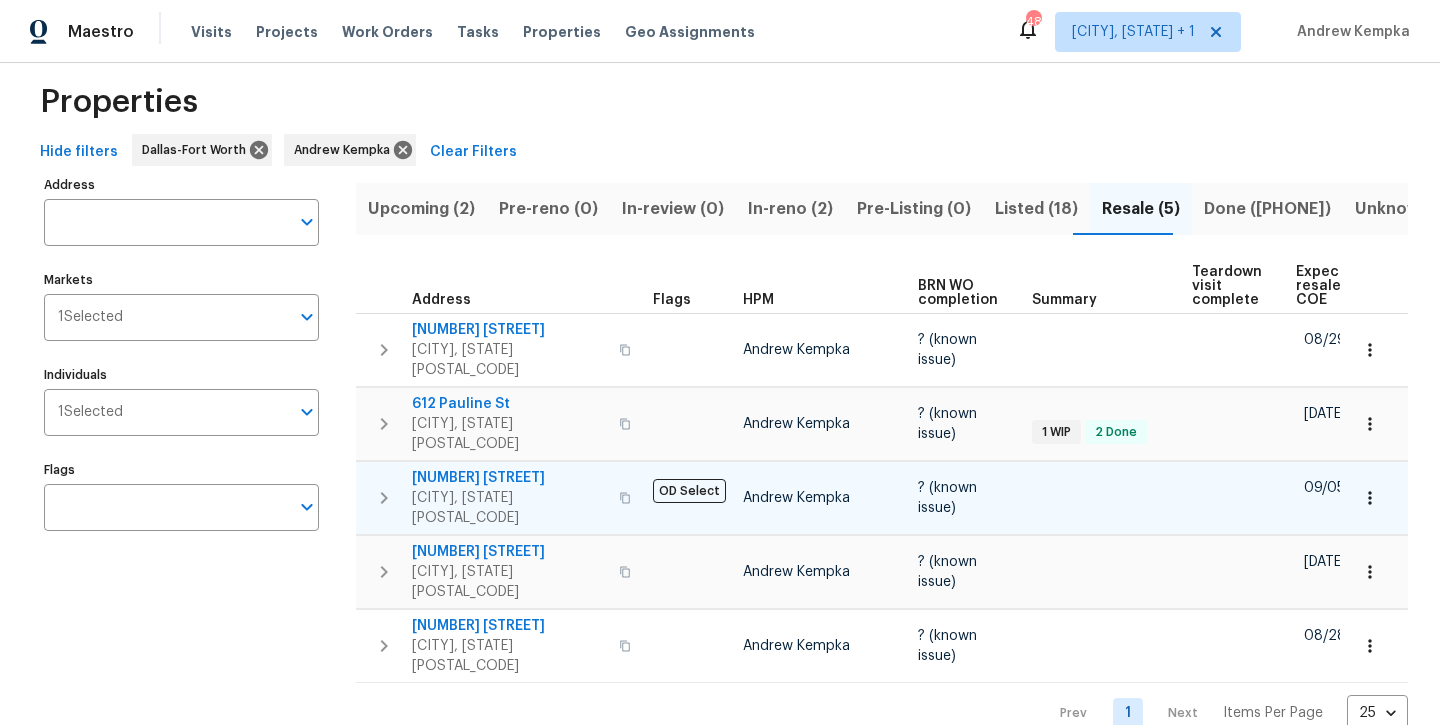 scroll, scrollTop: 23, scrollLeft: 0, axis: vertical 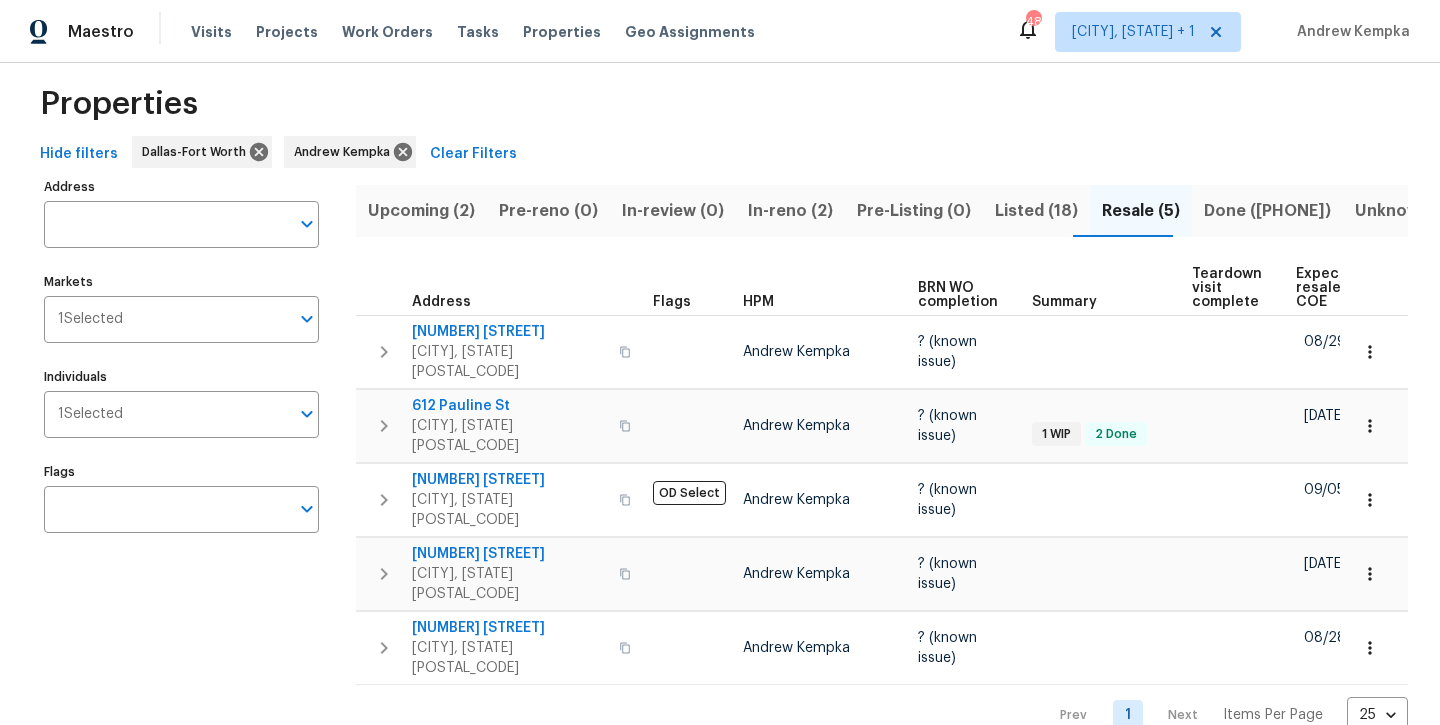 click on "Listed (18)" at bounding box center [1036, 211] 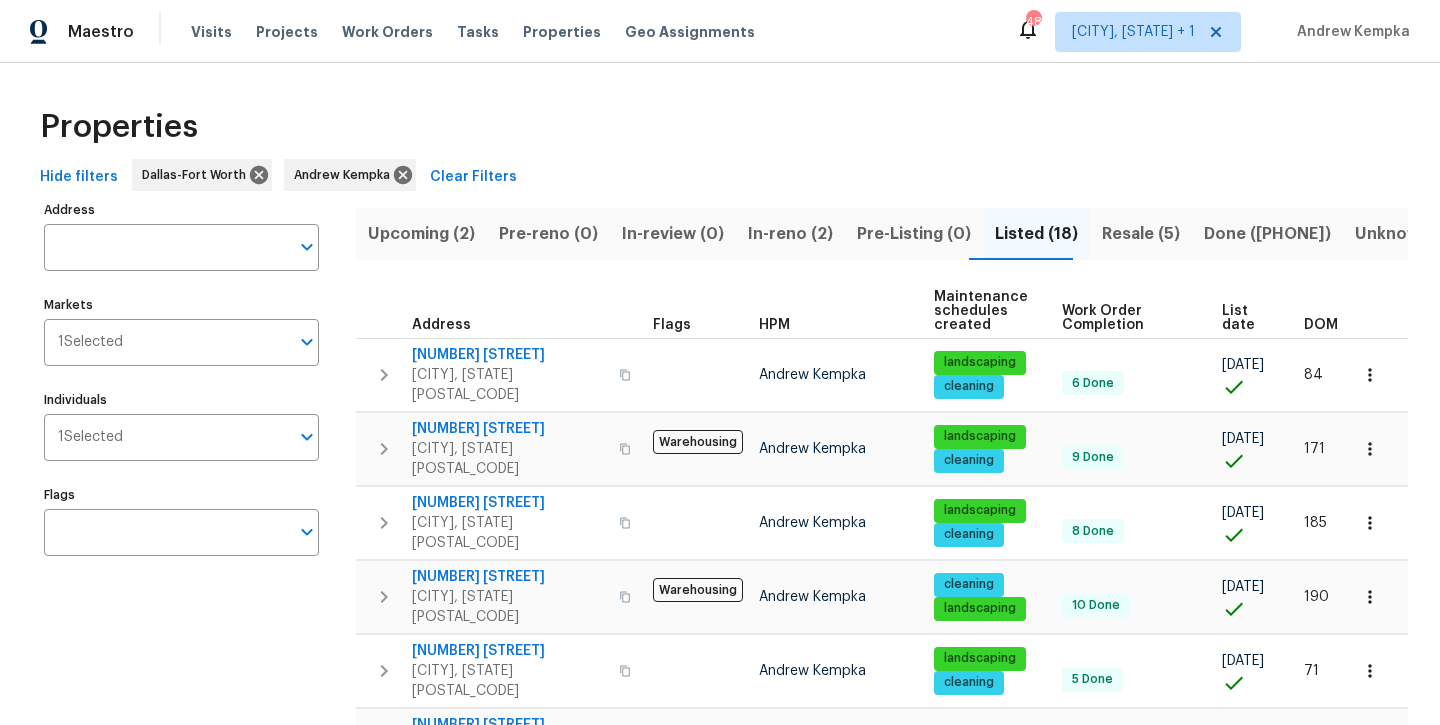 scroll, scrollTop: 0, scrollLeft: 0, axis: both 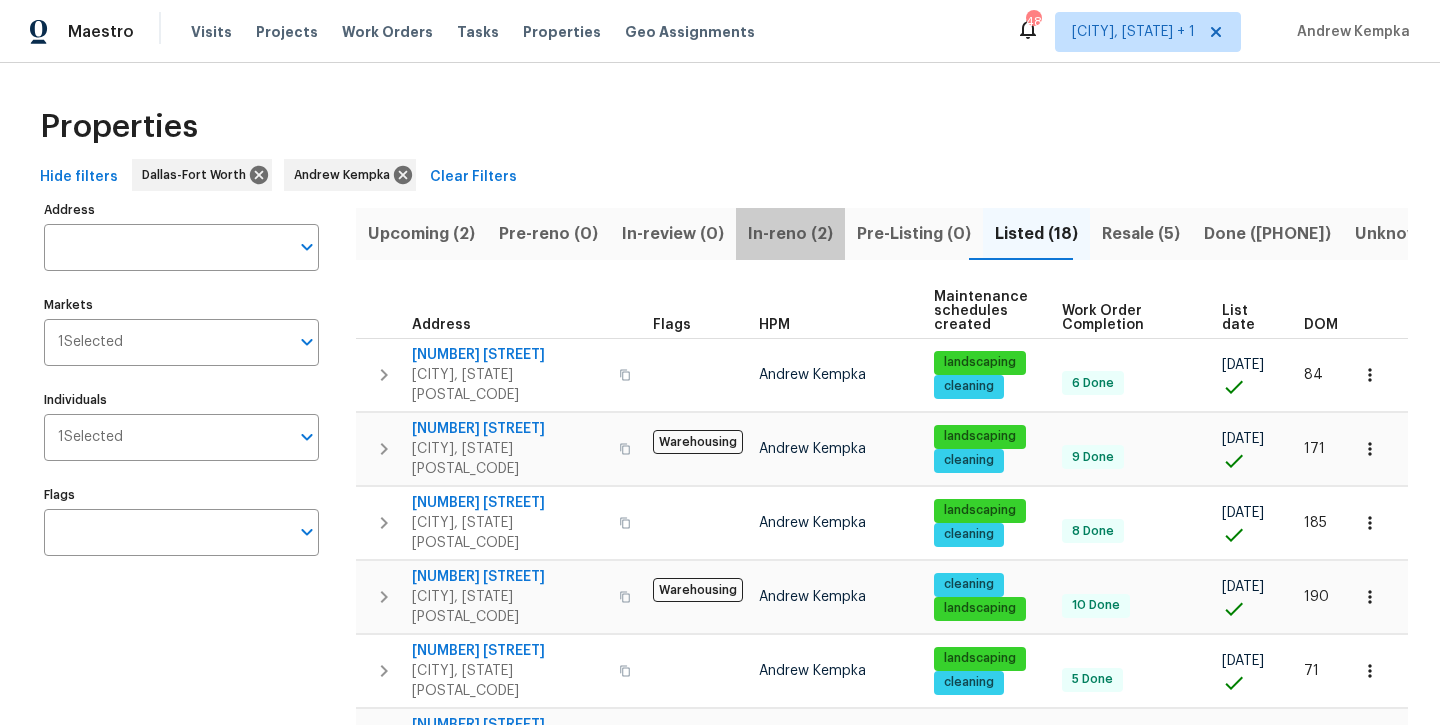 click on "In-reno (2)" at bounding box center (790, 234) 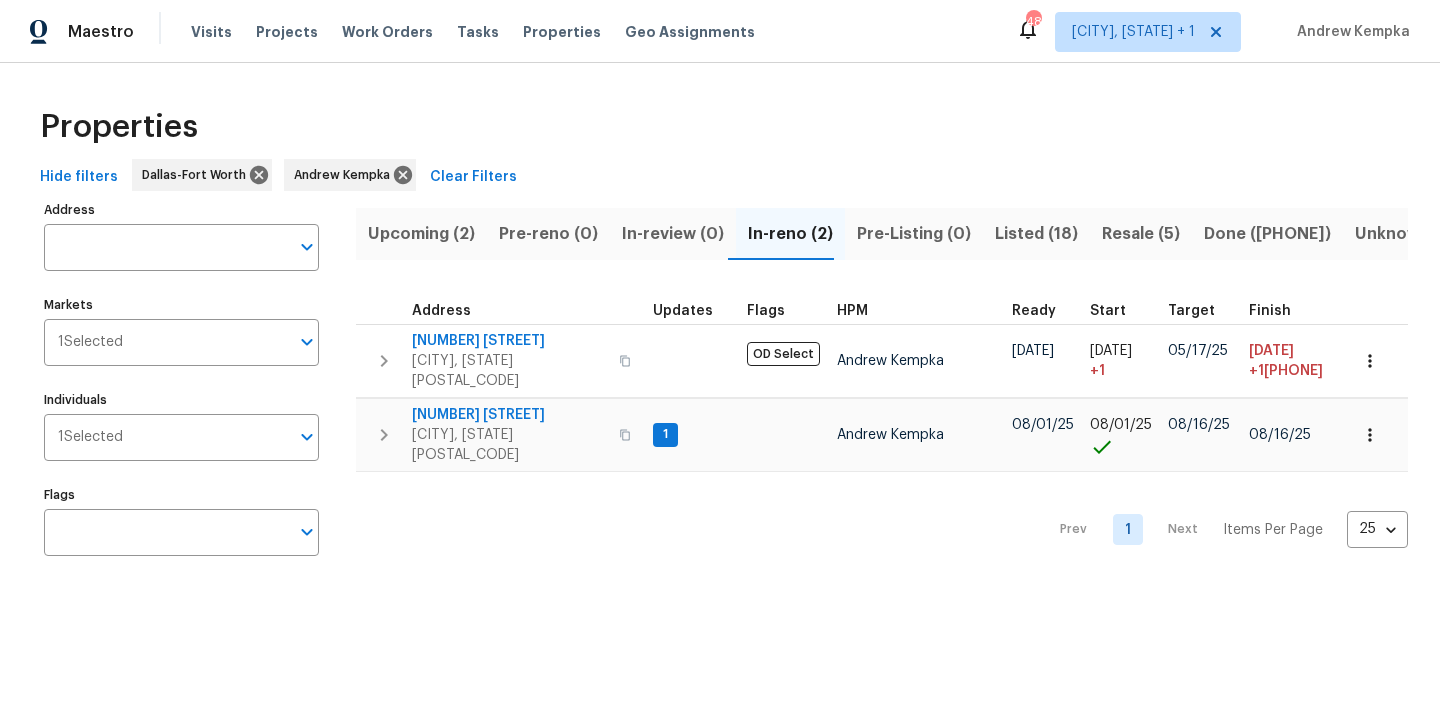 click on "Upcoming (2)" at bounding box center [421, 234] 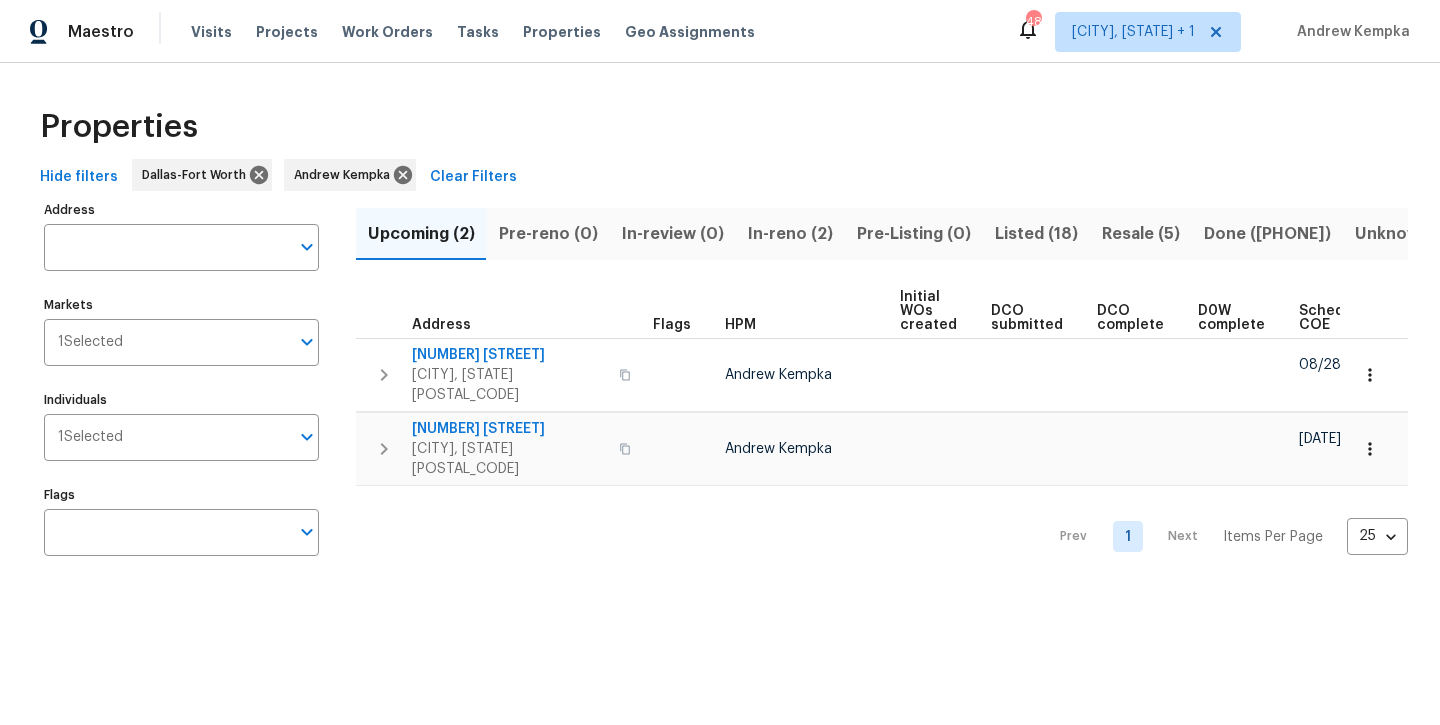 click on "In-reno (2)" at bounding box center [790, 234] 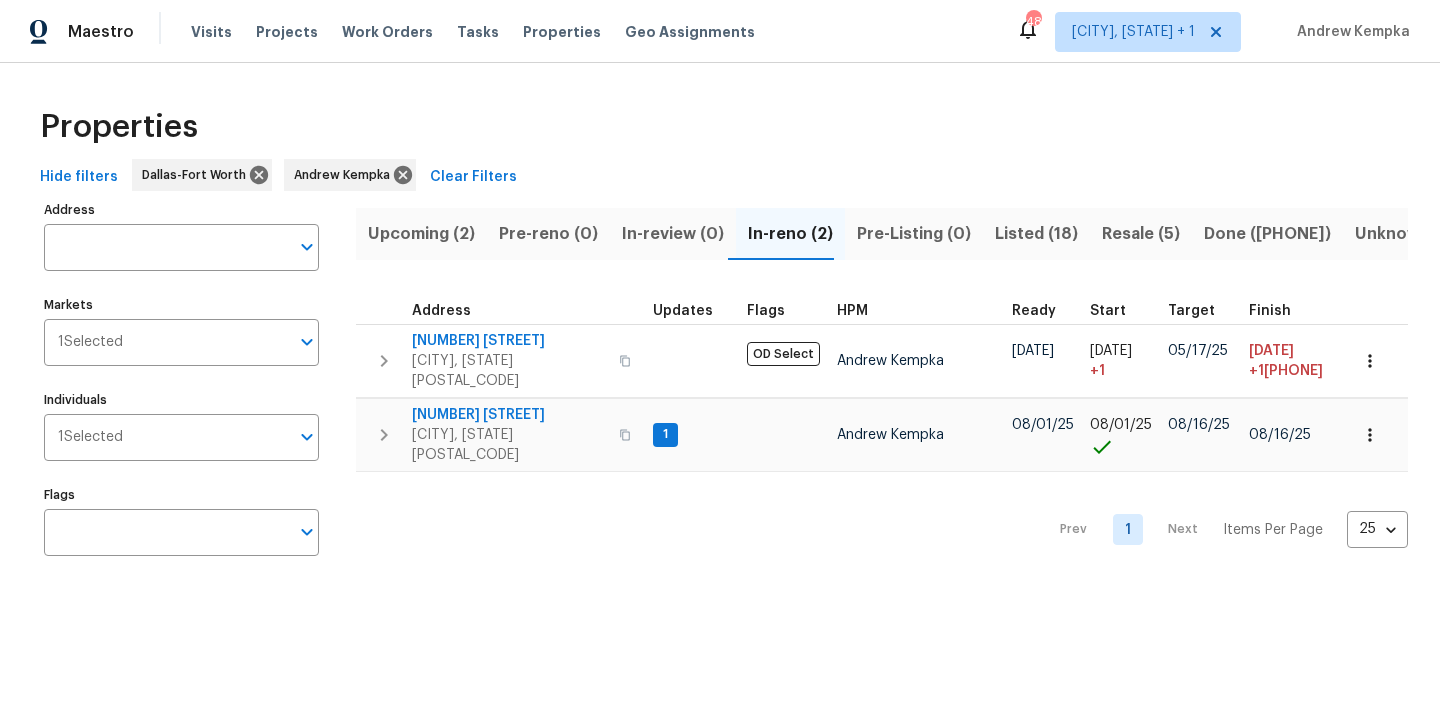scroll, scrollTop: 0, scrollLeft: 0, axis: both 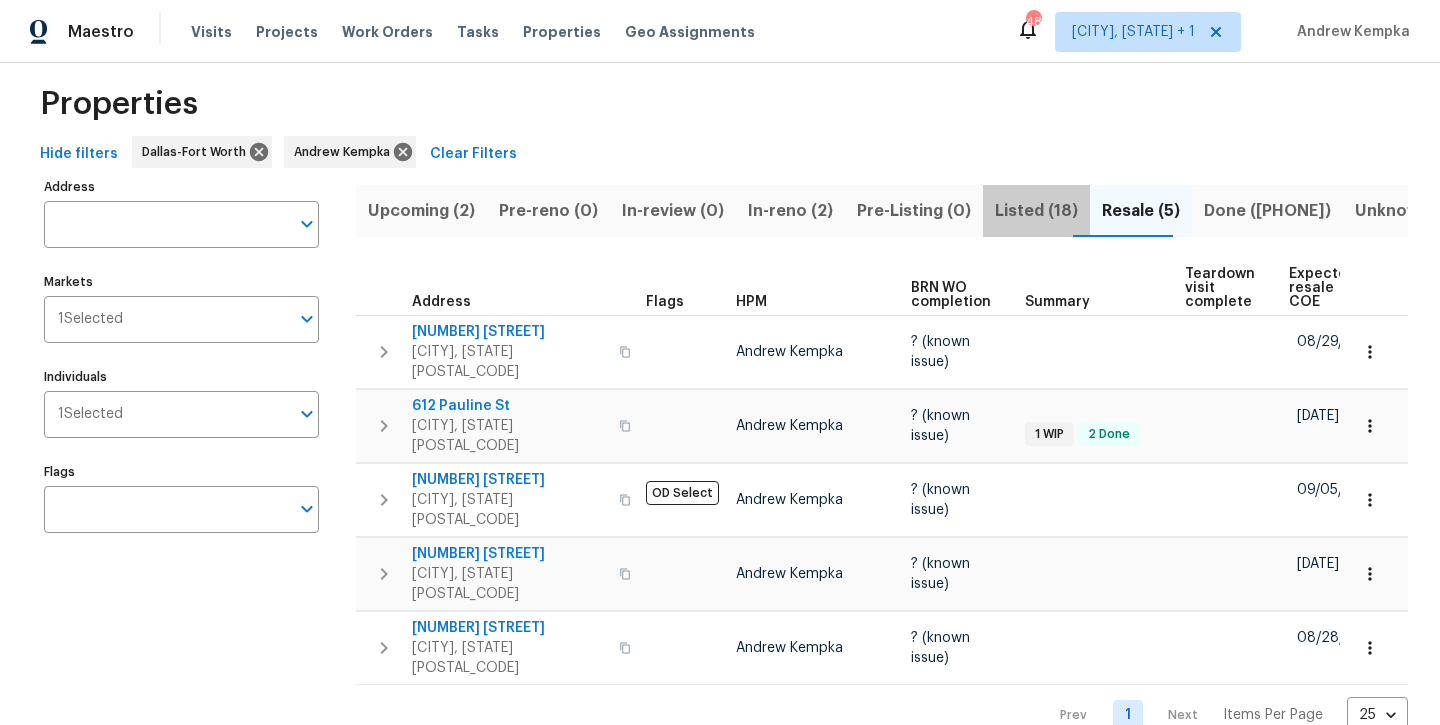 click on "Listed (18)" at bounding box center [1036, 211] 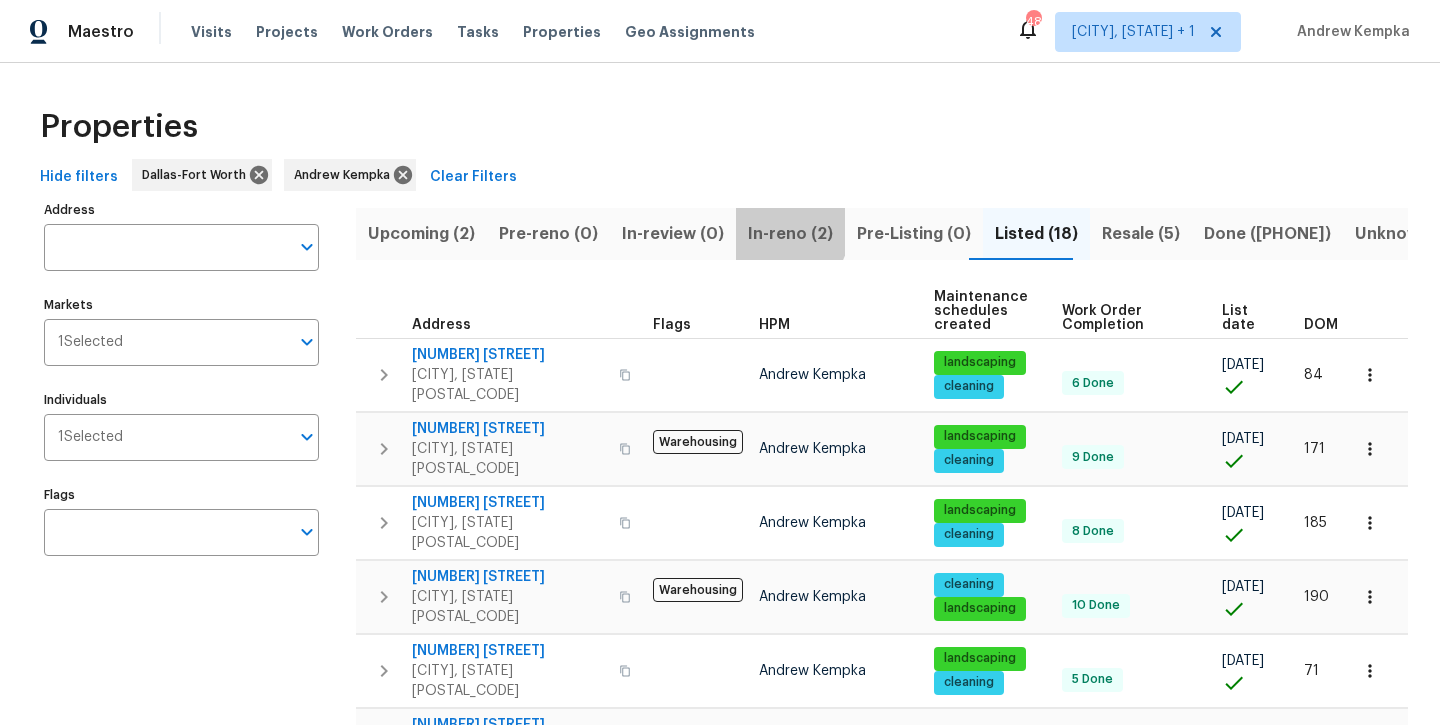 click on "In-reno (2)" at bounding box center (790, 234) 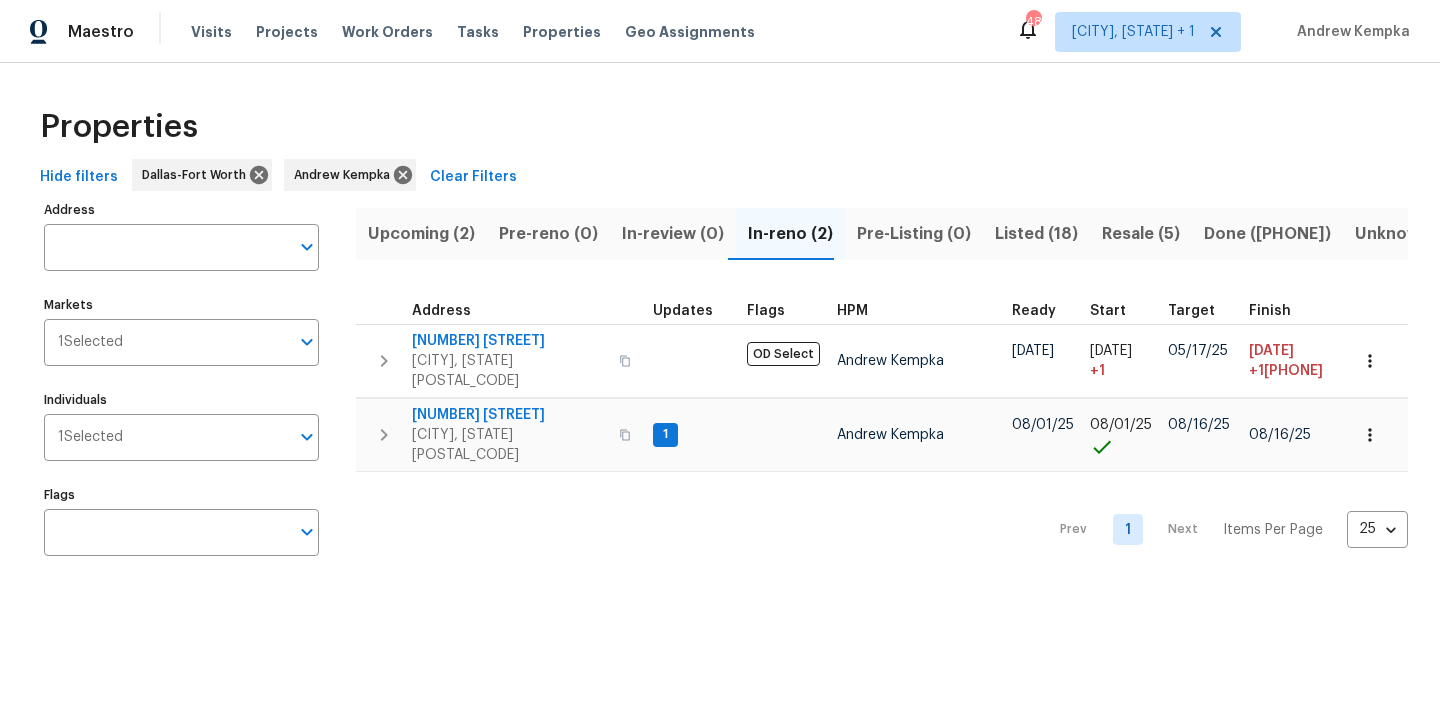 click on "Upcoming (2)" at bounding box center [421, 234] 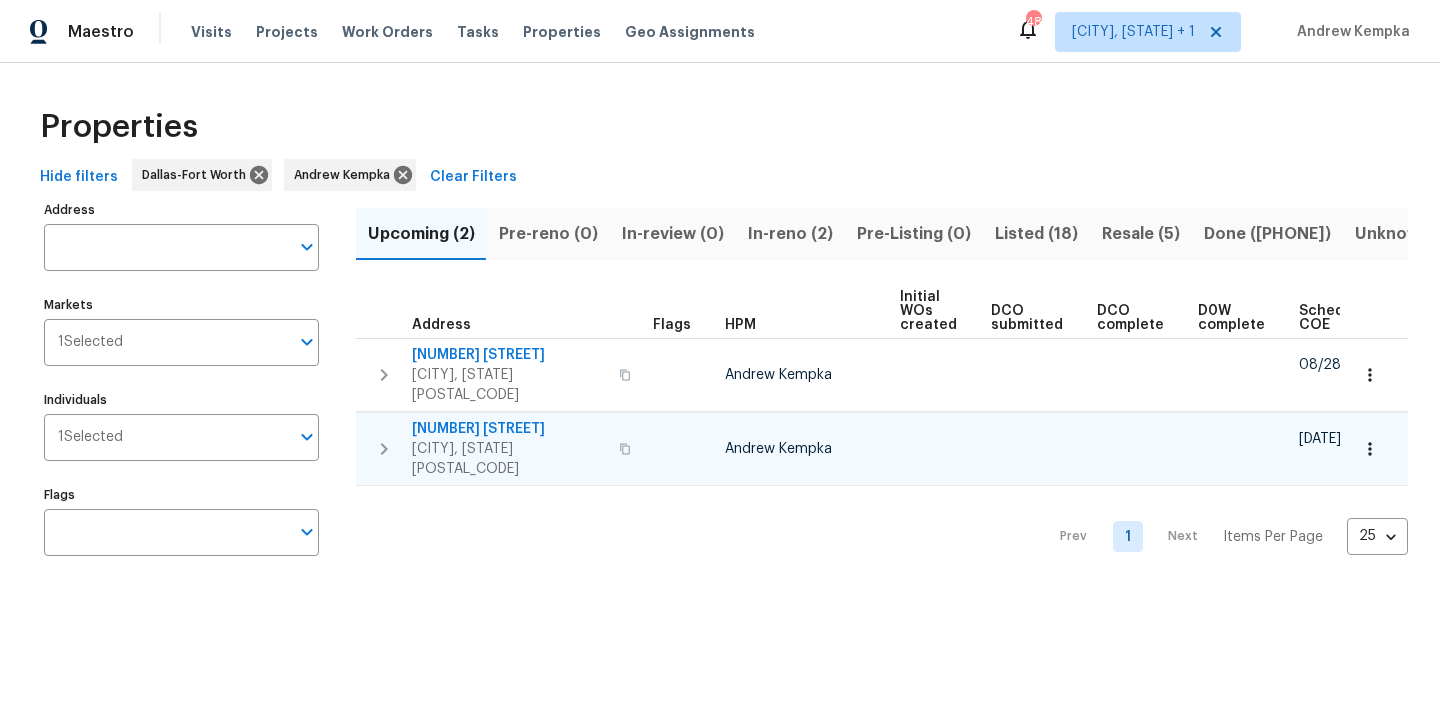 scroll, scrollTop: 0, scrollLeft: 0, axis: both 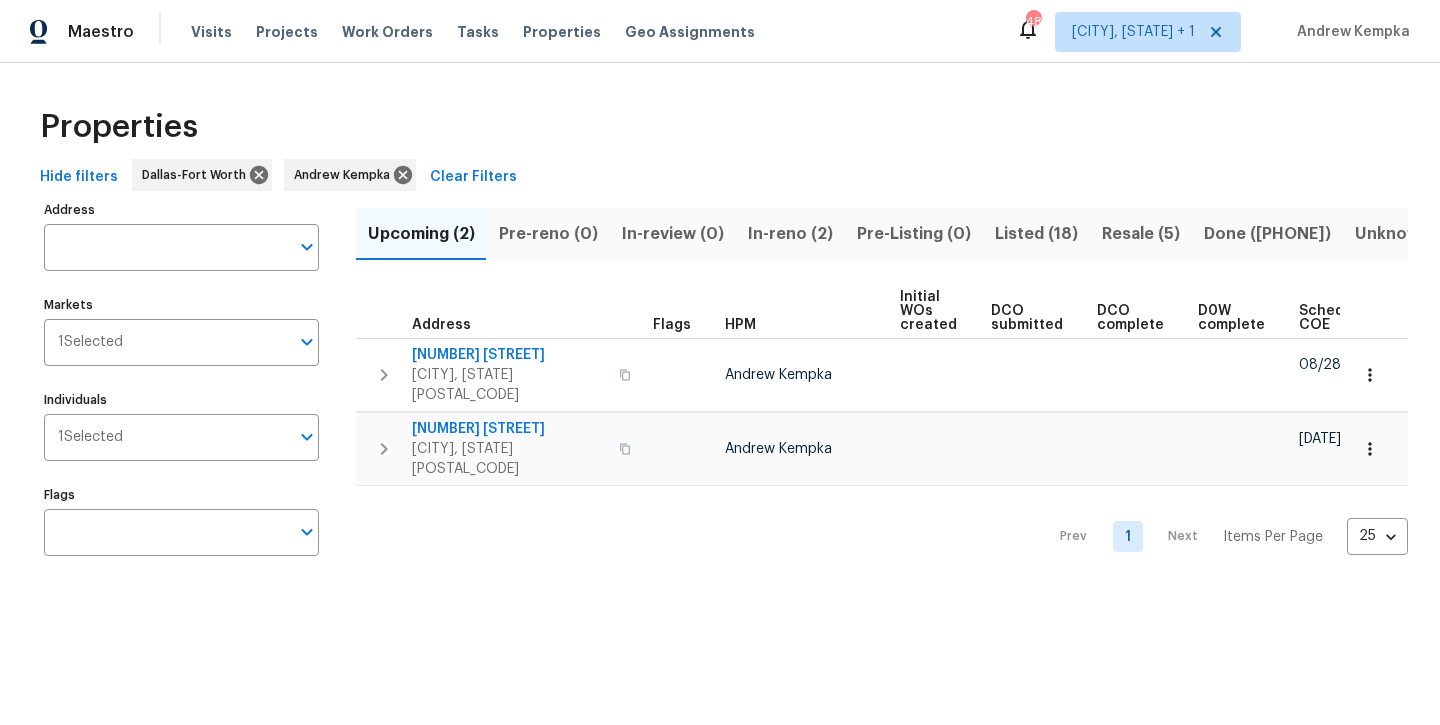 click on "Listed (18)" at bounding box center (1036, 234) 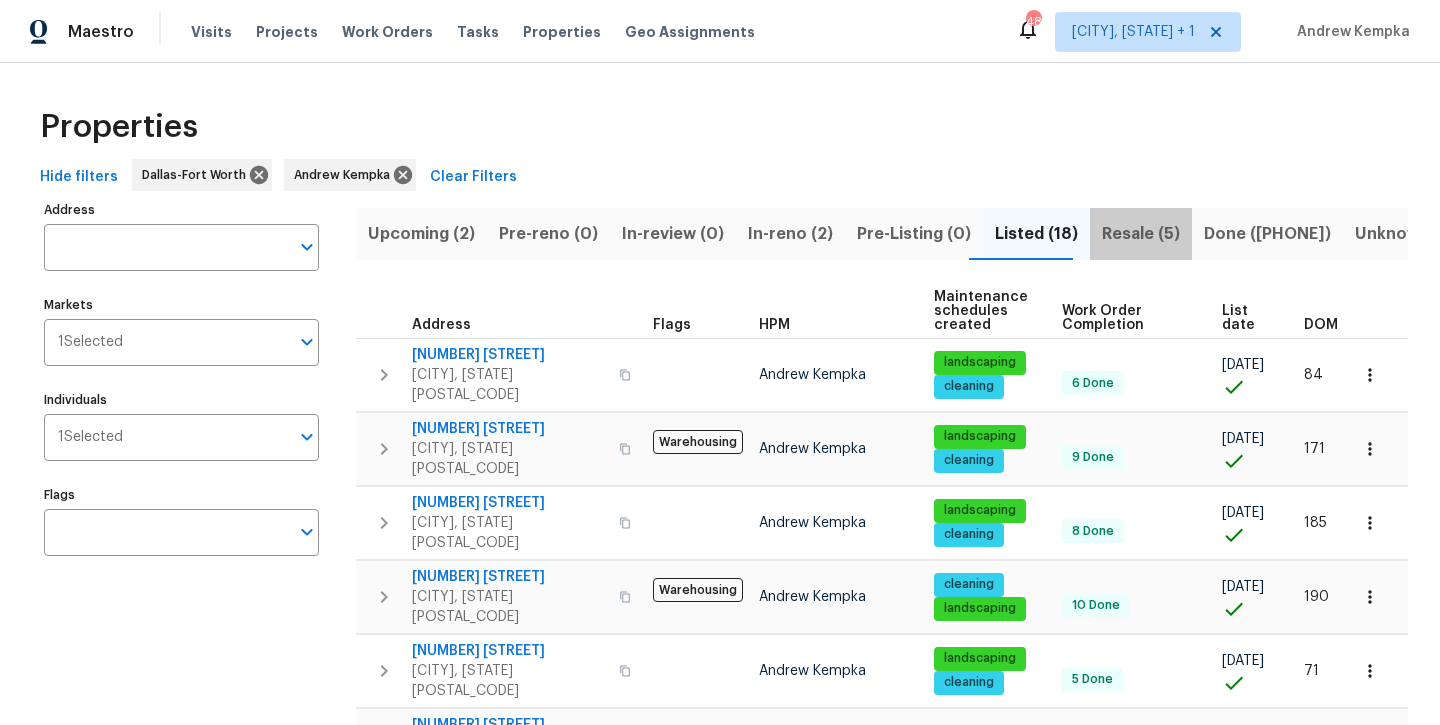 click on "Resale (5)" at bounding box center (1141, 234) 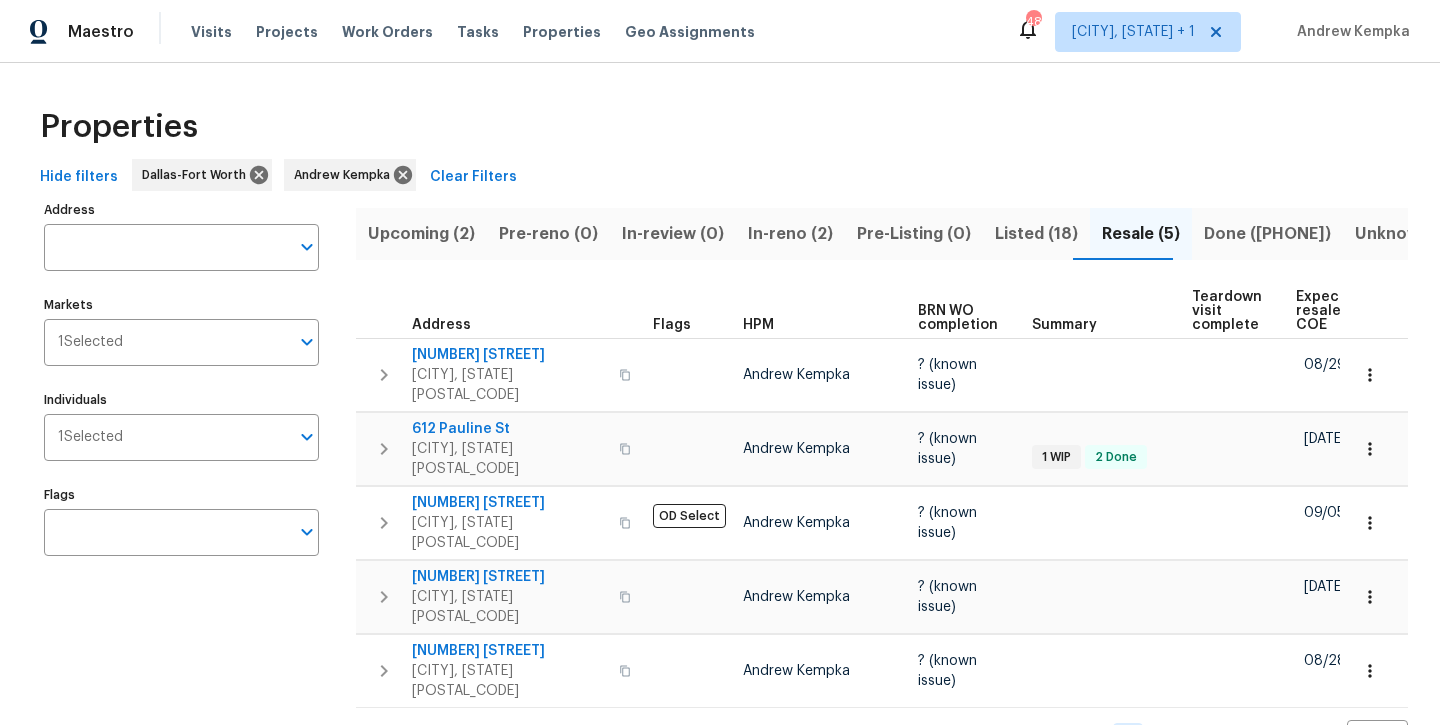 click on "In-reno (2)" at bounding box center (790, 234) 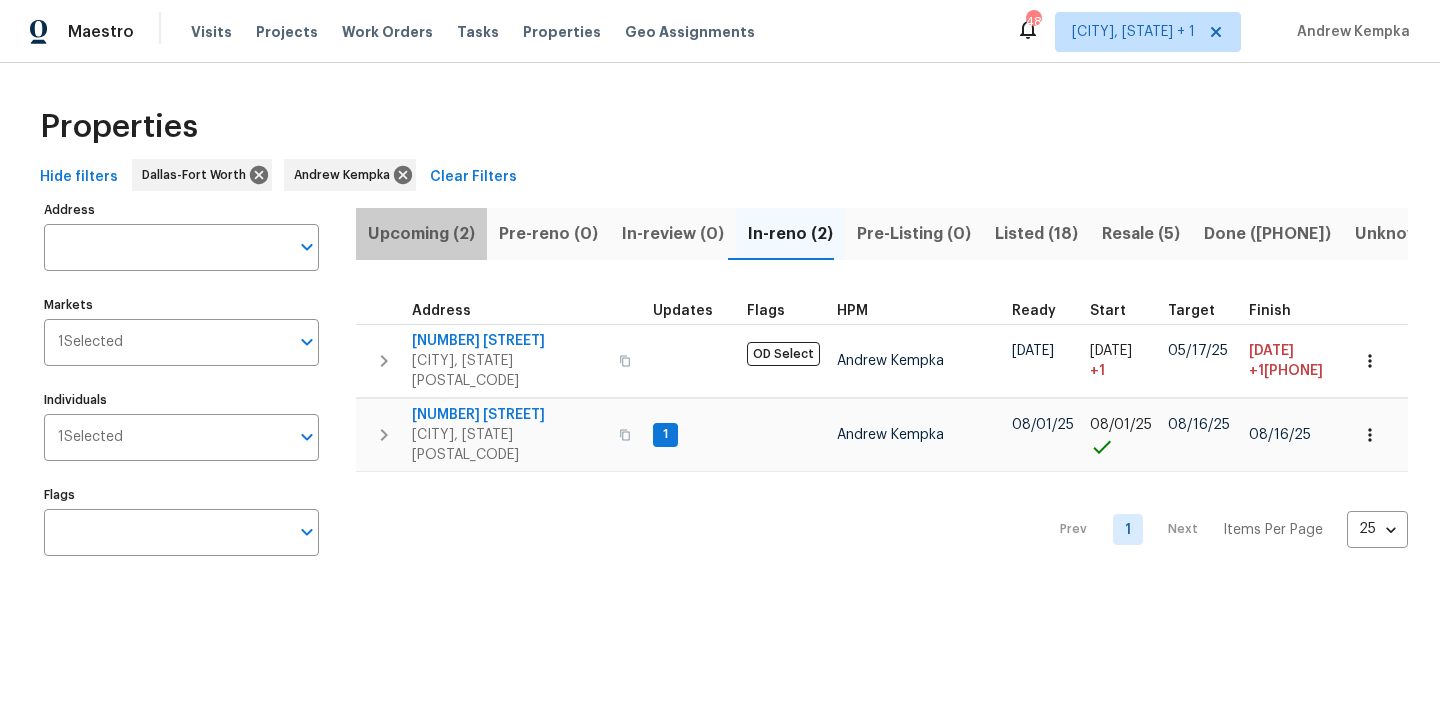 click on "Upcoming (2)" at bounding box center [421, 234] 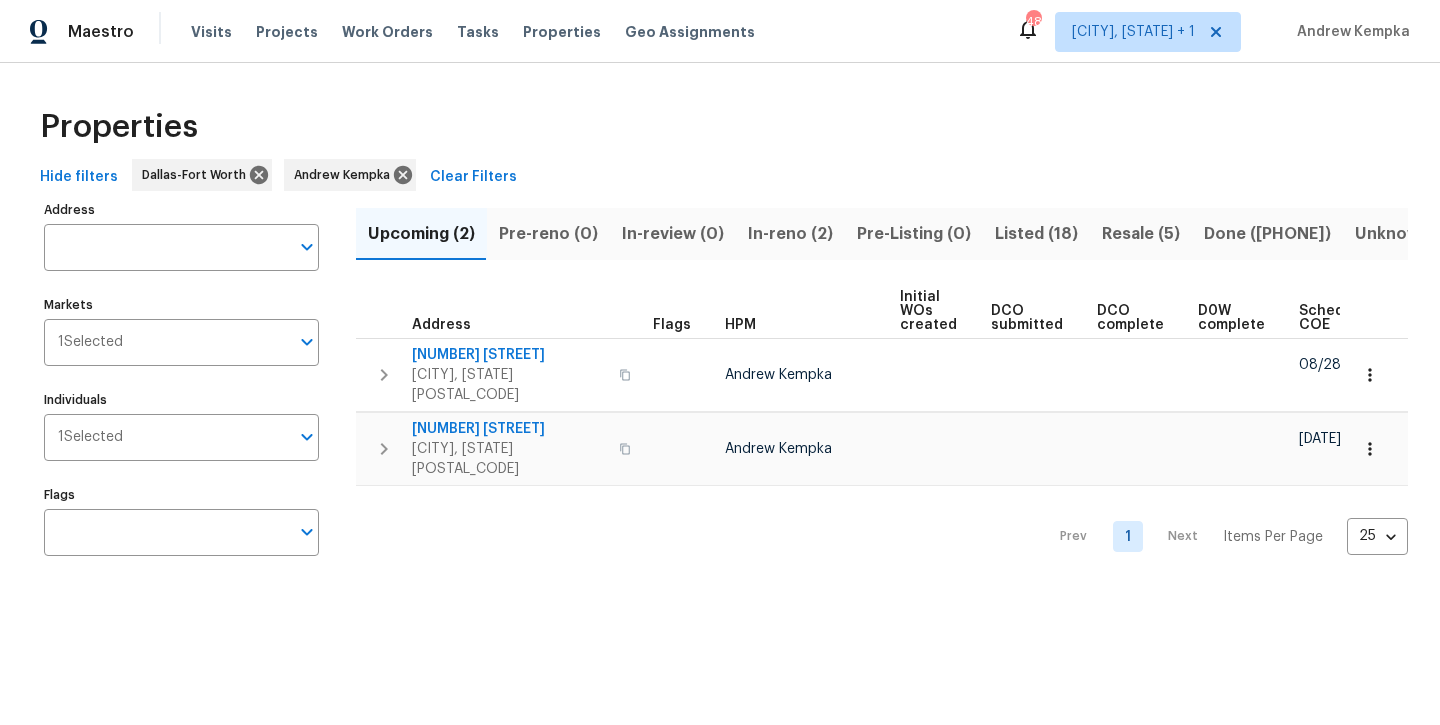 click on "In-reno (2)" at bounding box center (790, 234) 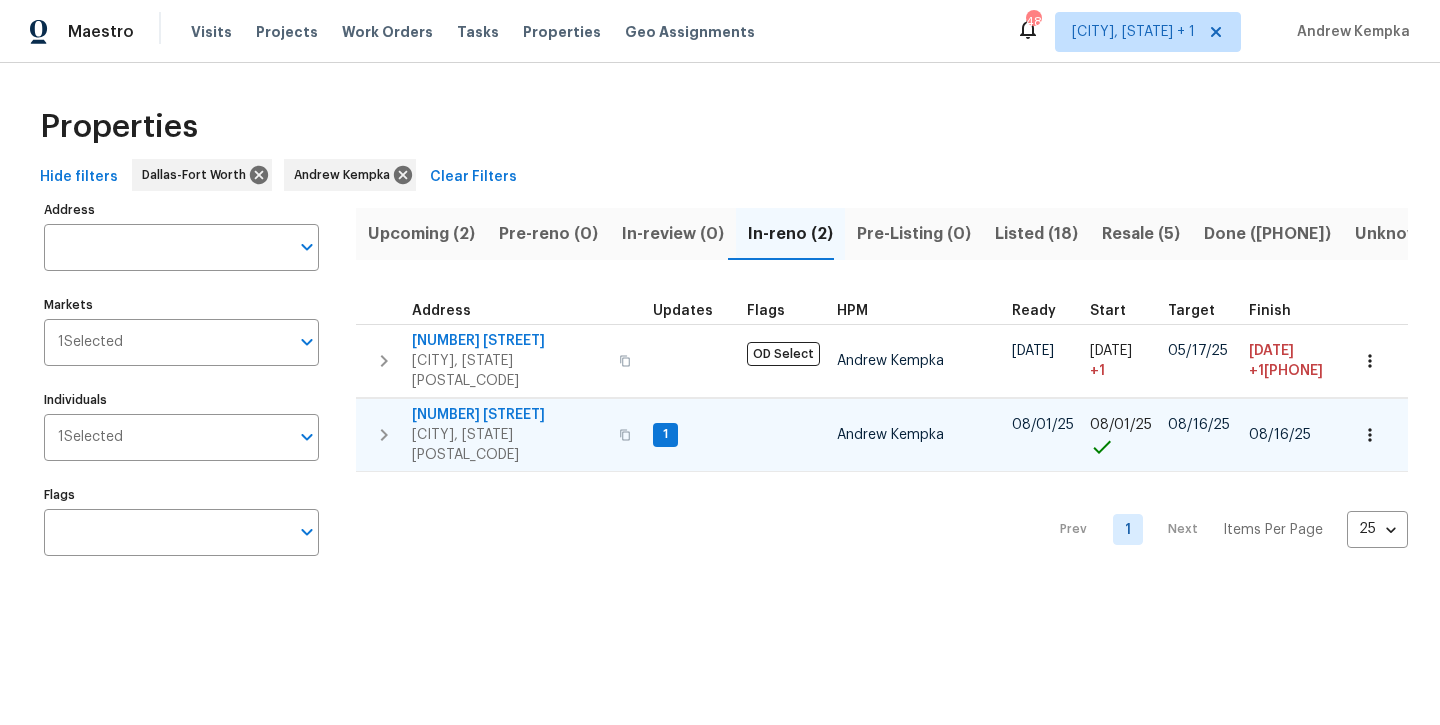 scroll, scrollTop: 0, scrollLeft: 0, axis: both 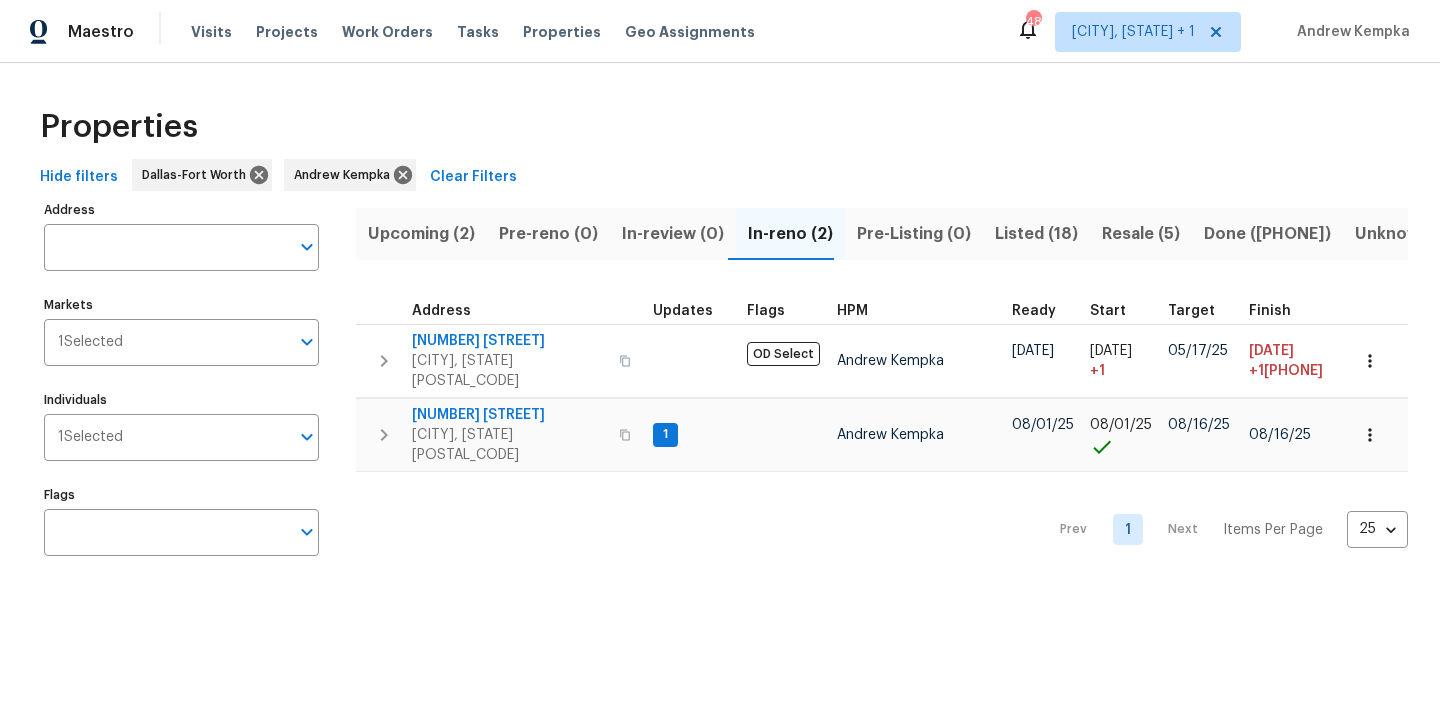 click on "Resale (5)" at bounding box center (1141, 234) 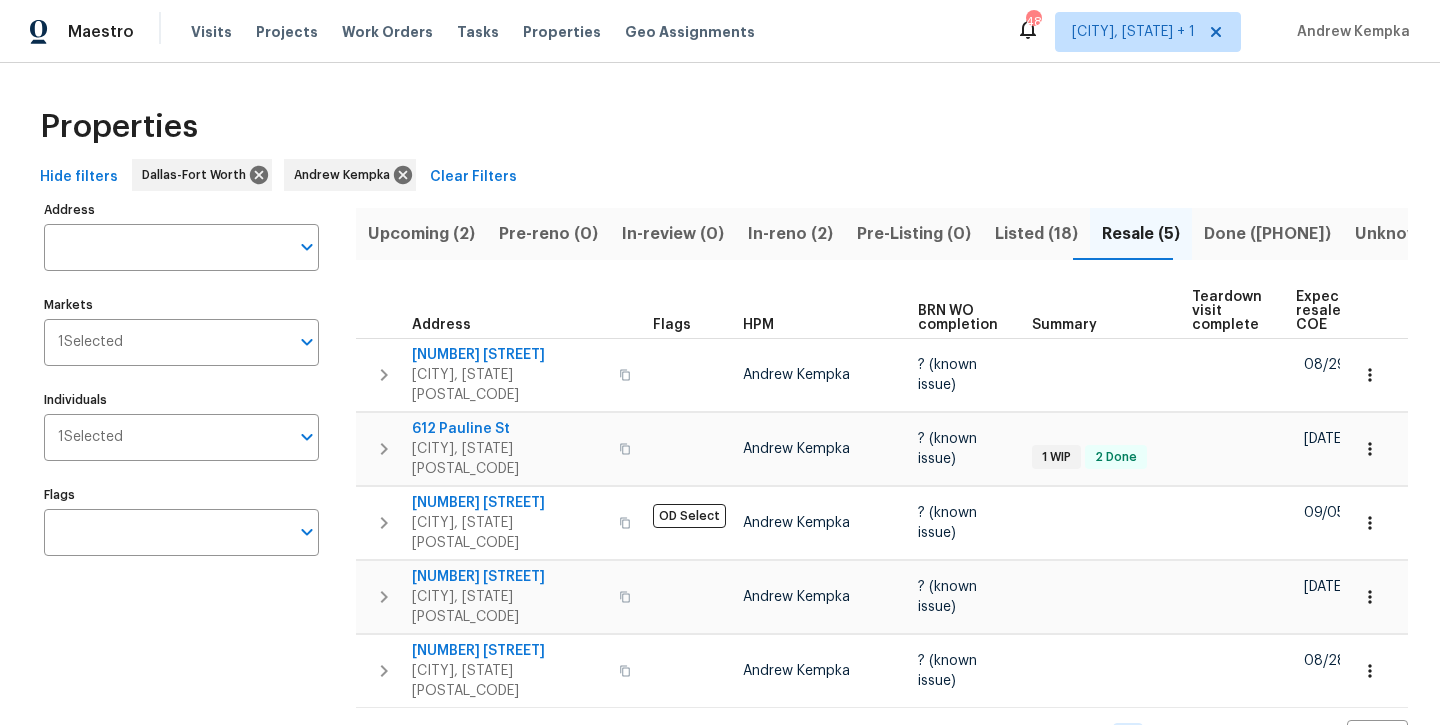 click on "Listed (18)" at bounding box center (1036, 234) 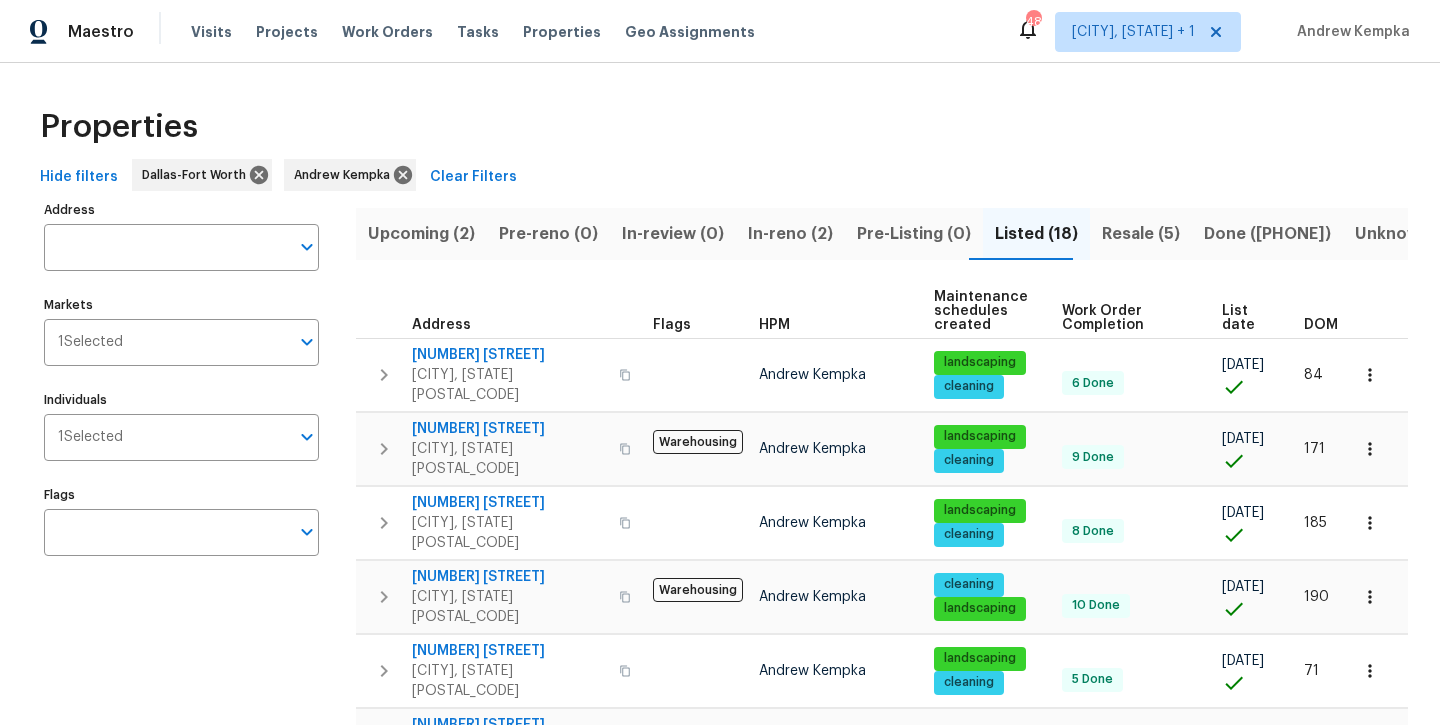 scroll, scrollTop: 0, scrollLeft: 0, axis: both 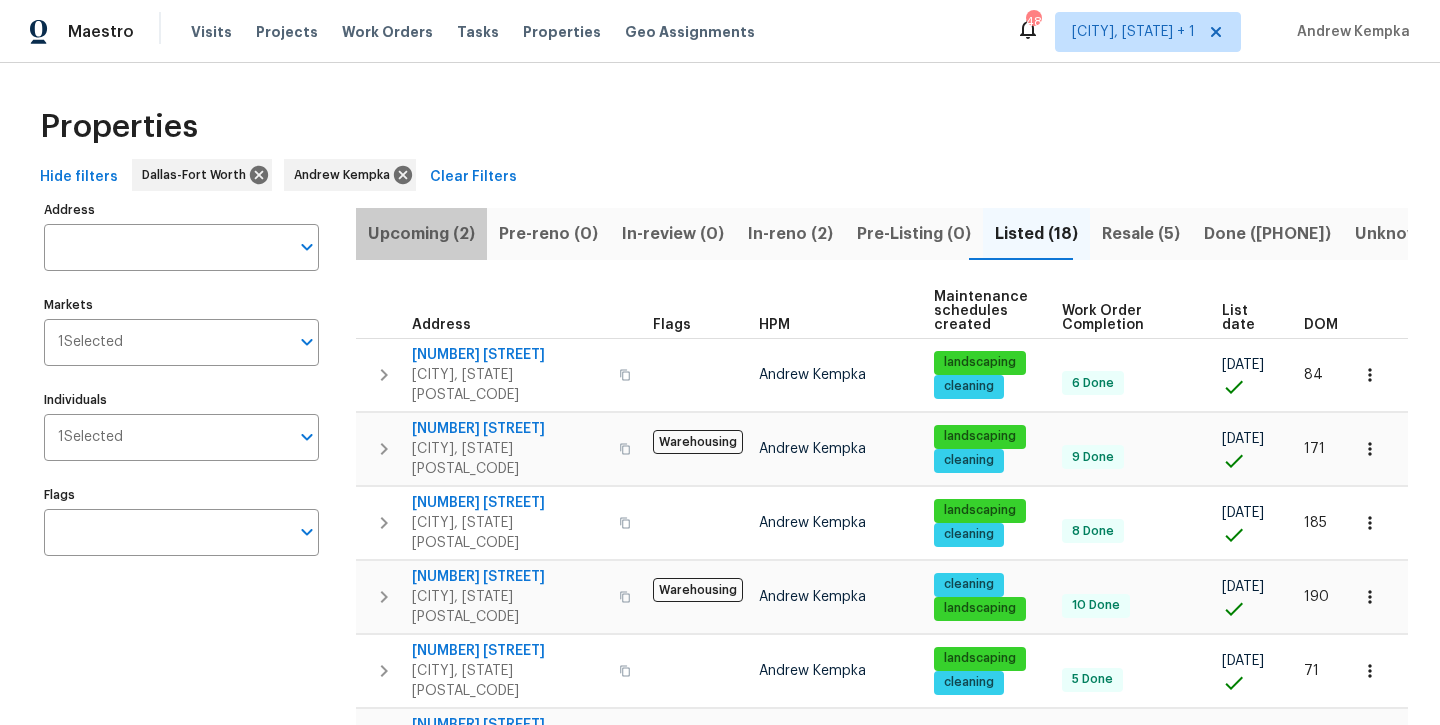 click on "Upcoming (2)" at bounding box center [421, 234] 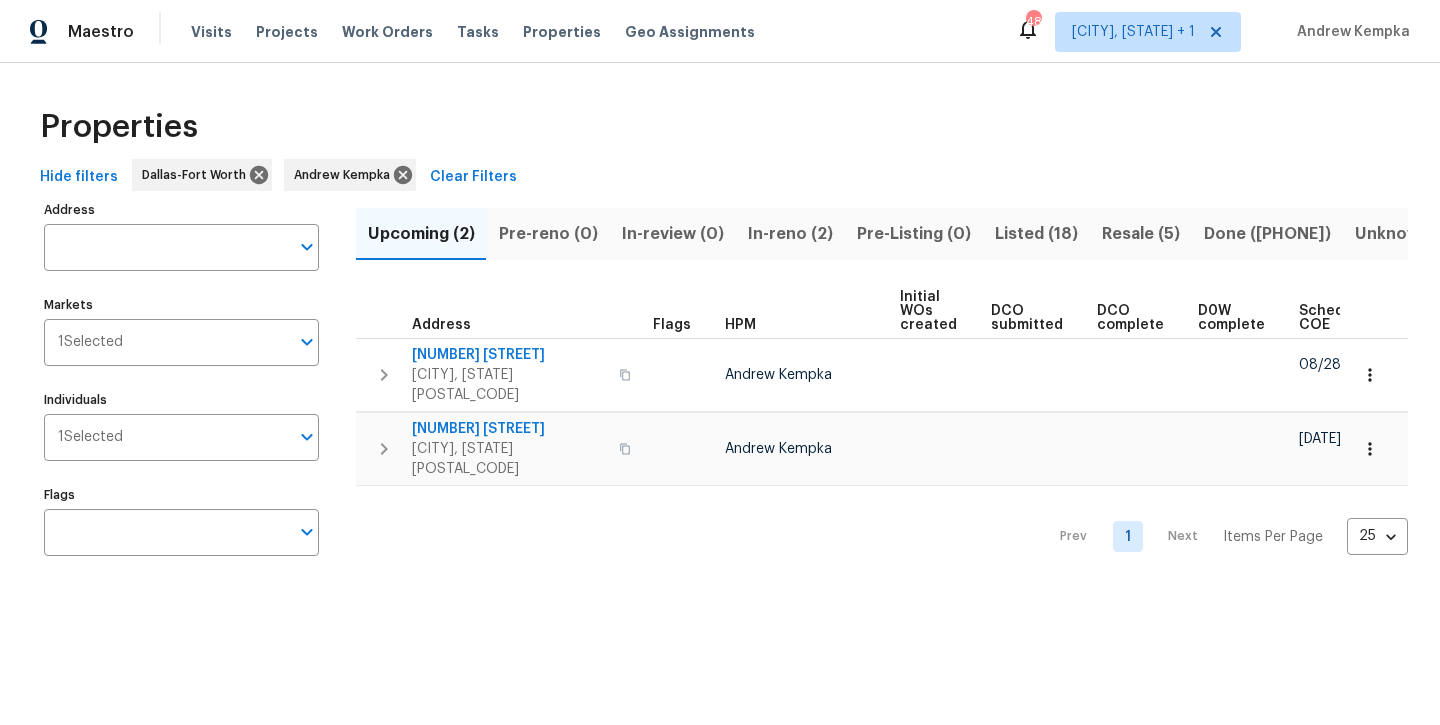 scroll, scrollTop: 0, scrollLeft: 0, axis: both 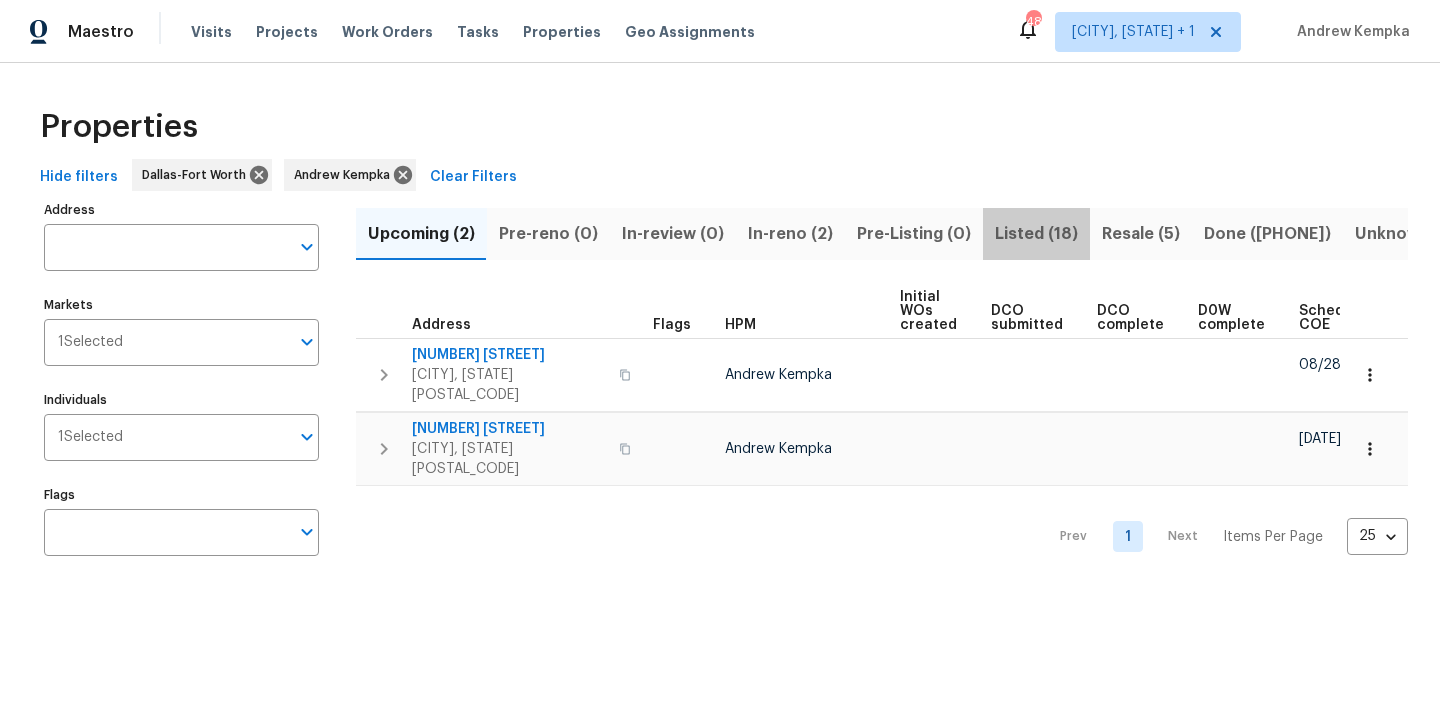 click on "Listed (18)" at bounding box center (1036, 234) 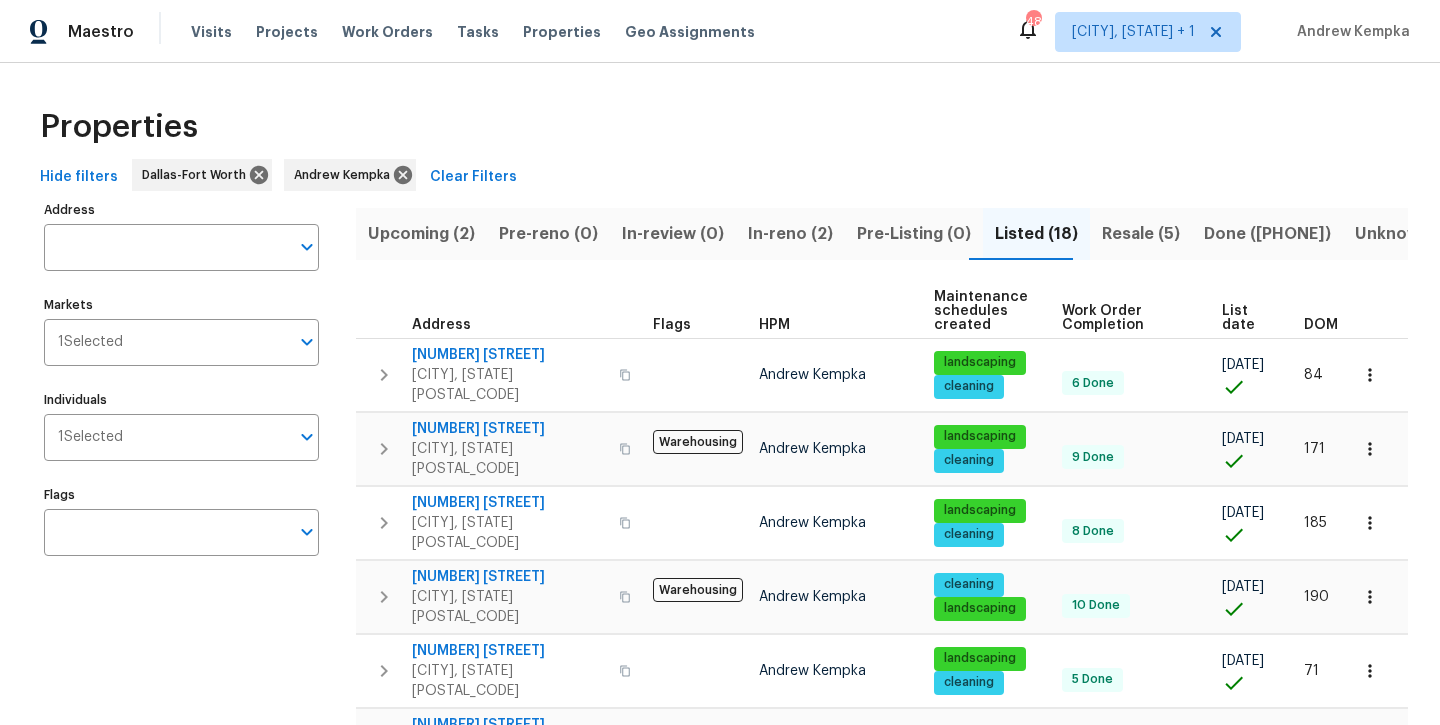 click on "In-reno (2)" at bounding box center [790, 234] 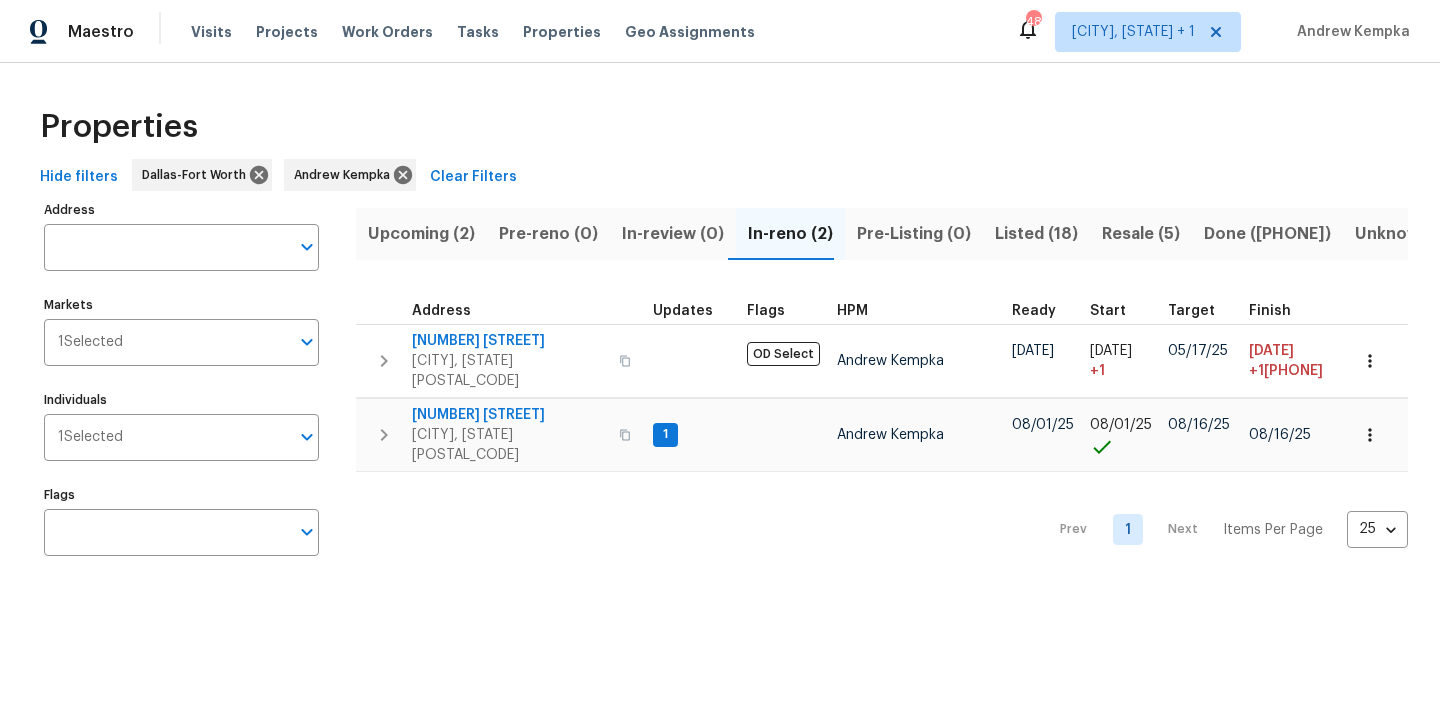 click on "Listed (18)" at bounding box center [1036, 234] 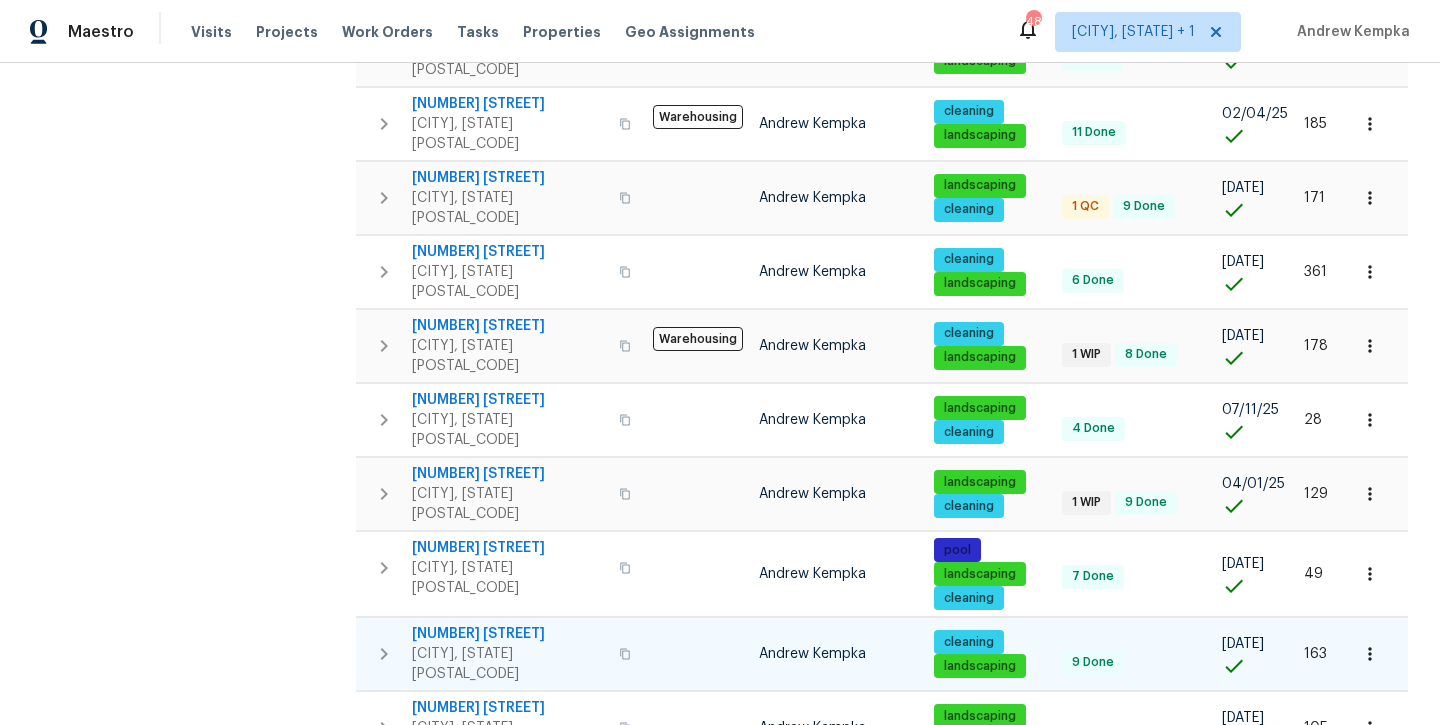 scroll, scrollTop: 841, scrollLeft: 0, axis: vertical 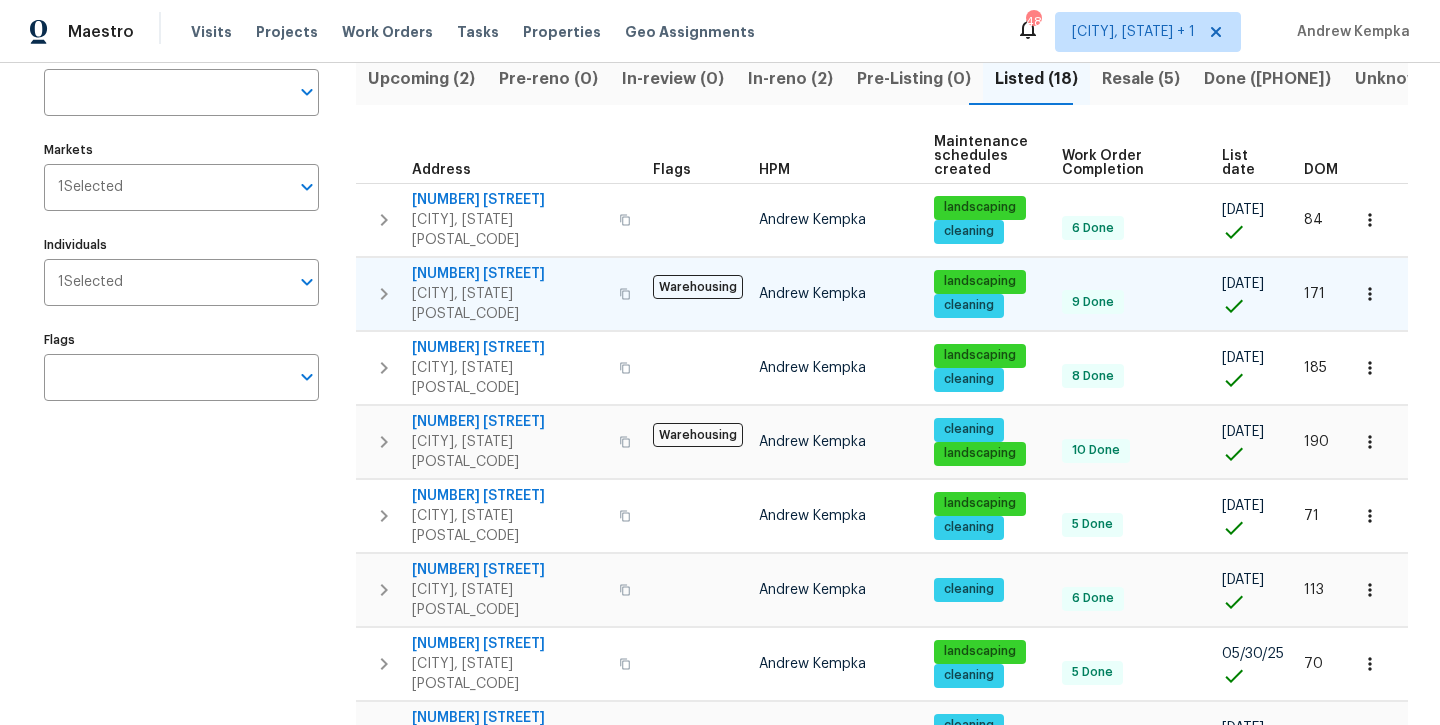 click on "[NUMBER] [STREET]" at bounding box center [509, 274] 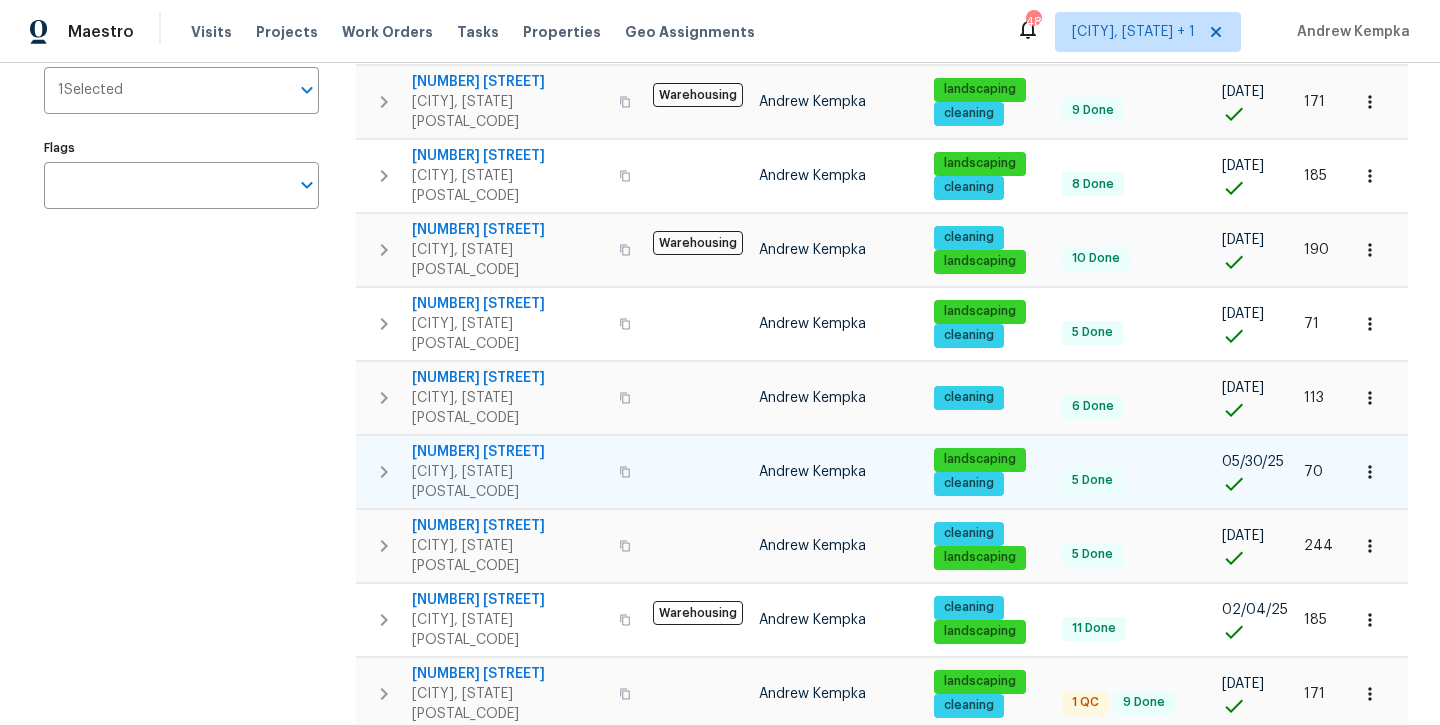 scroll, scrollTop: 353, scrollLeft: 0, axis: vertical 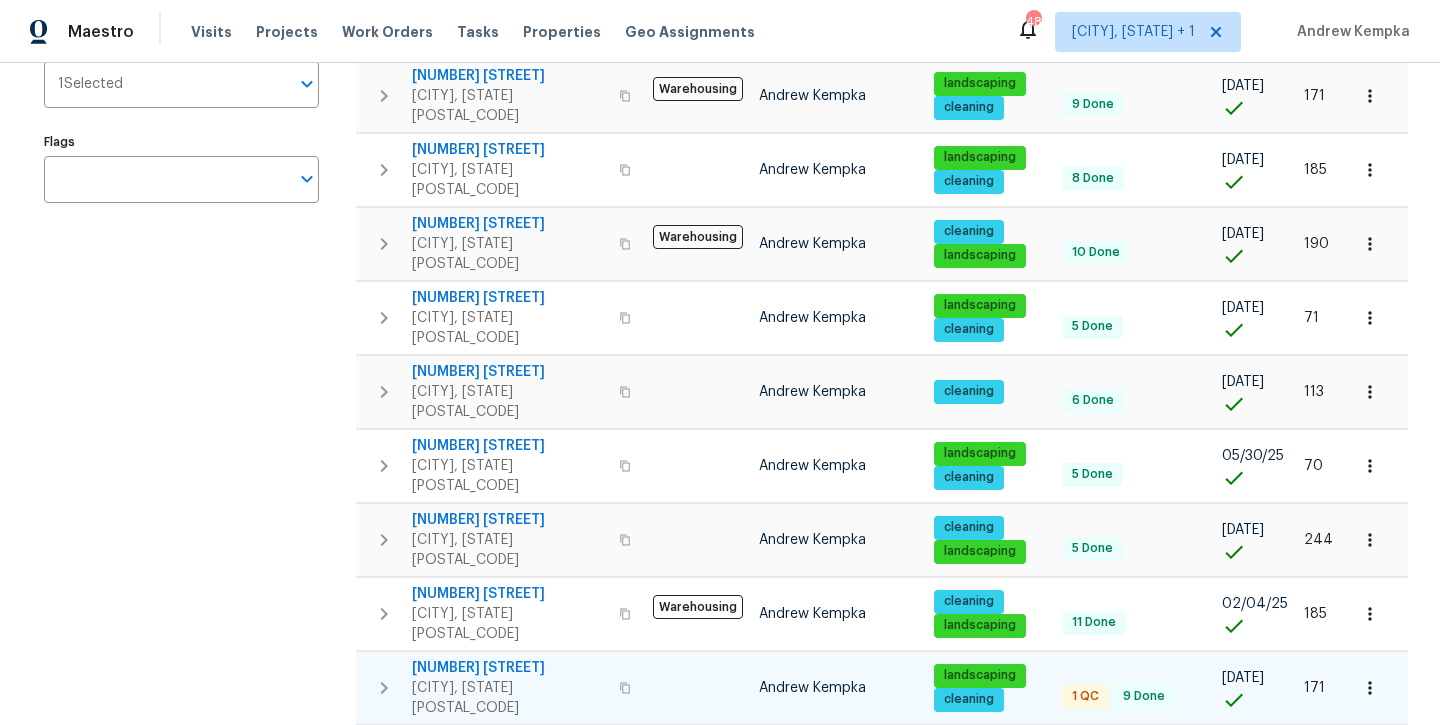 click on "[NUMBER] [STREET]" at bounding box center [509, 668] 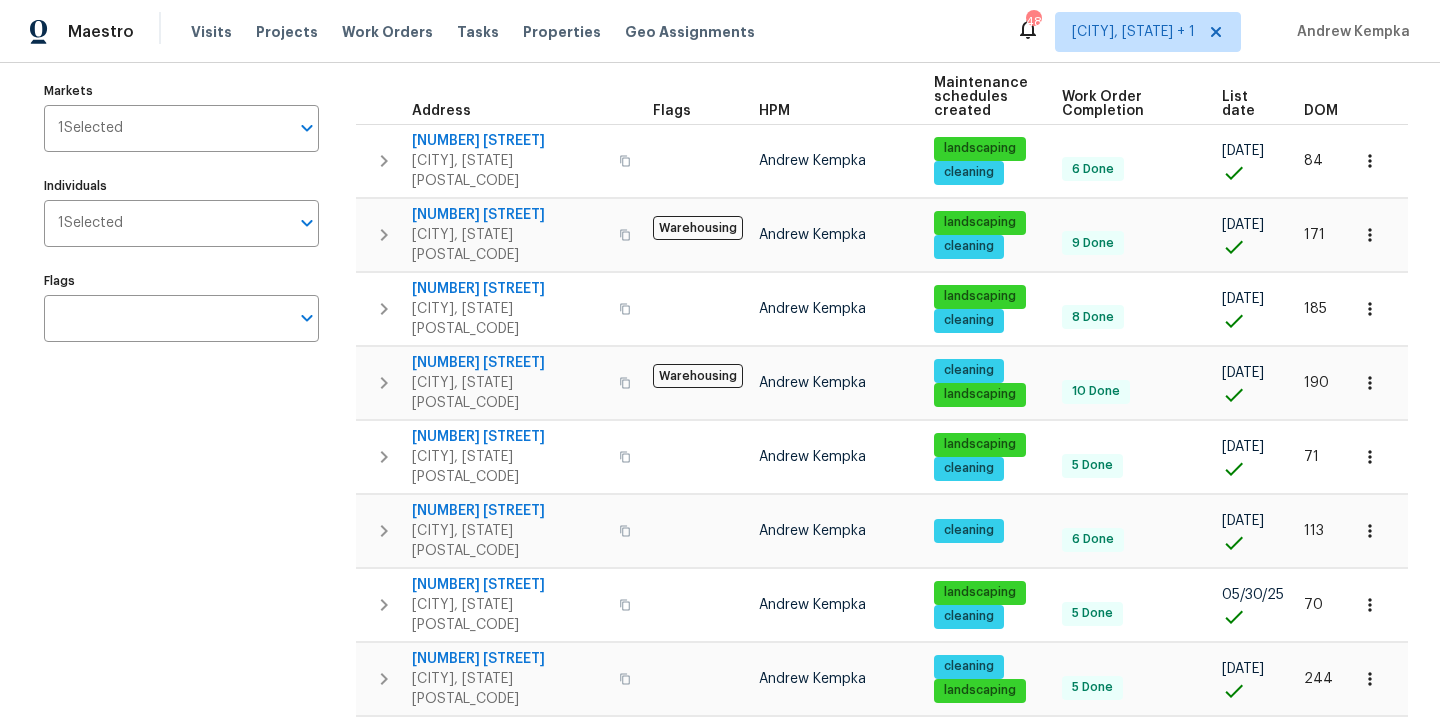 scroll, scrollTop: 210, scrollLeft: 0, axis: vertical 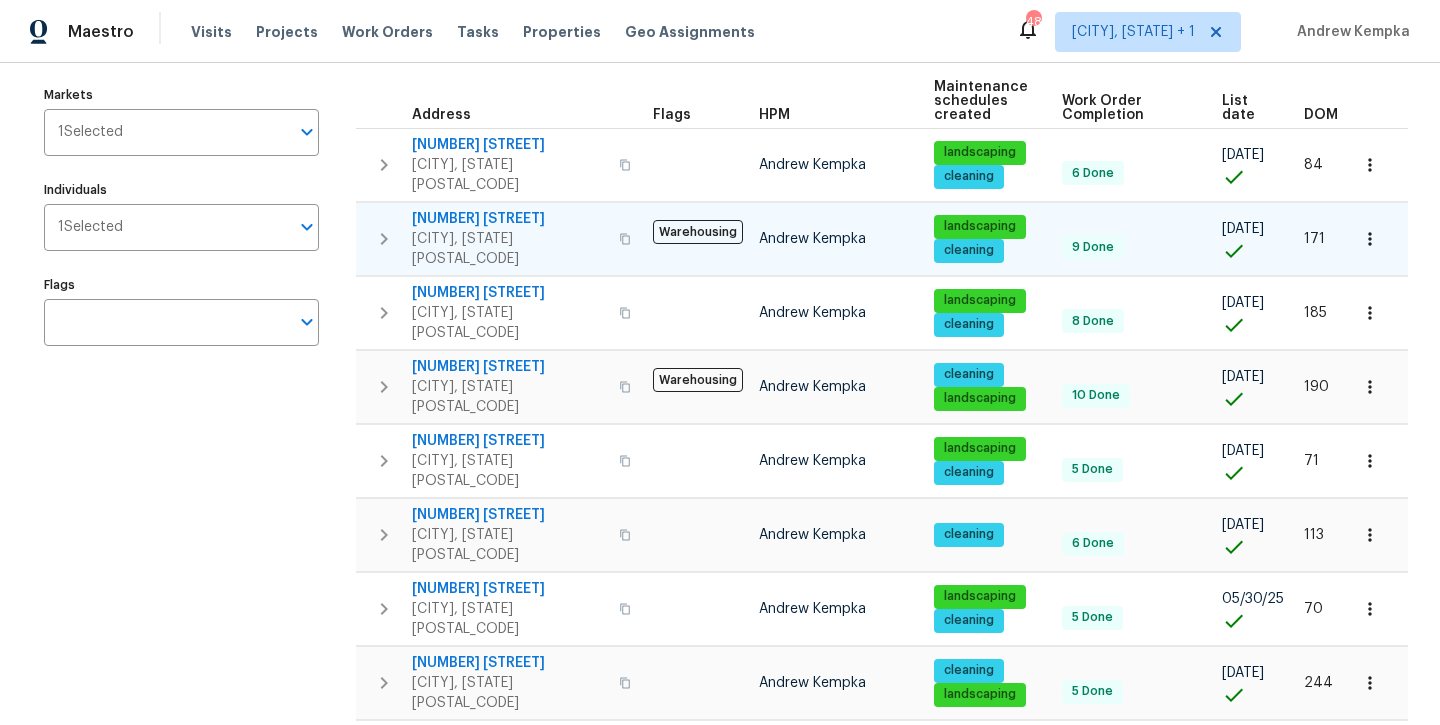 click on "[NUMBER] [STREET]" at bounding box center (509, 219) 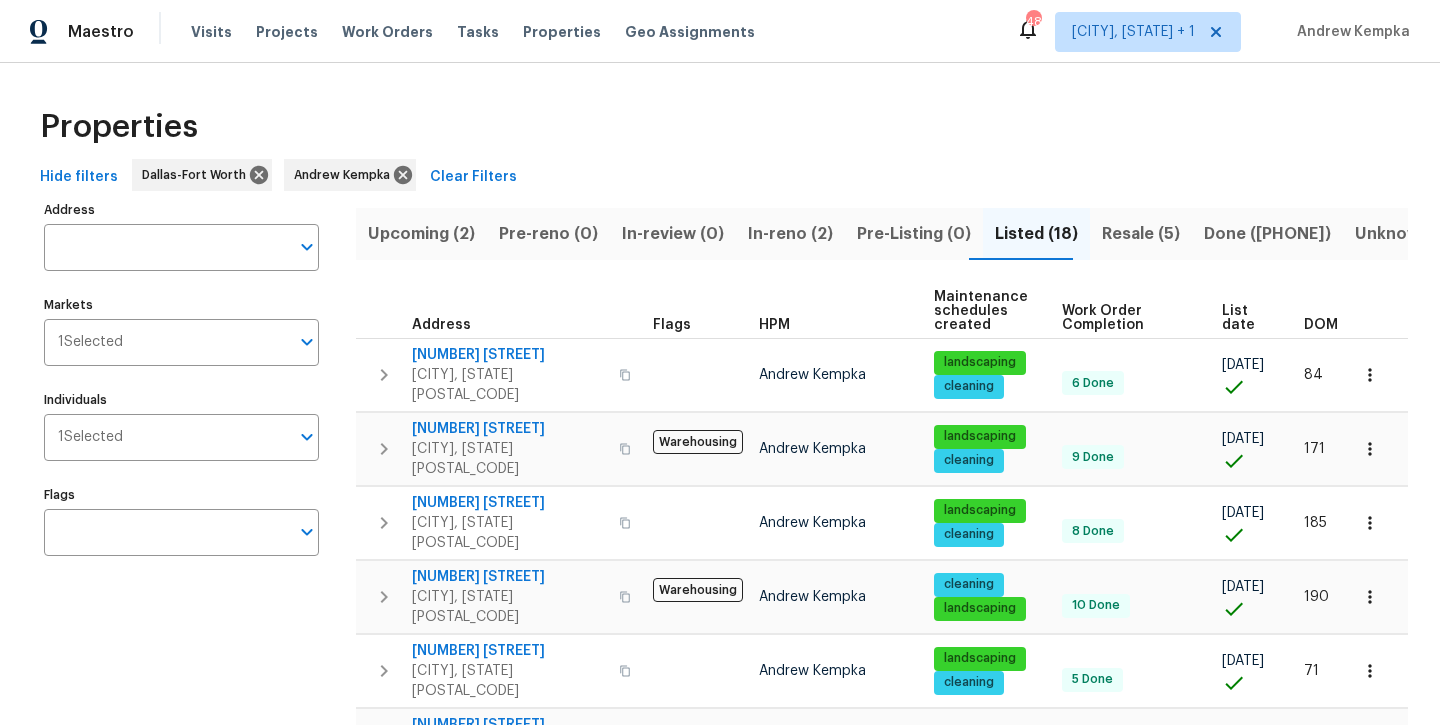 scroll, scrollTop: 0, scrollLeft: 0, axis: both 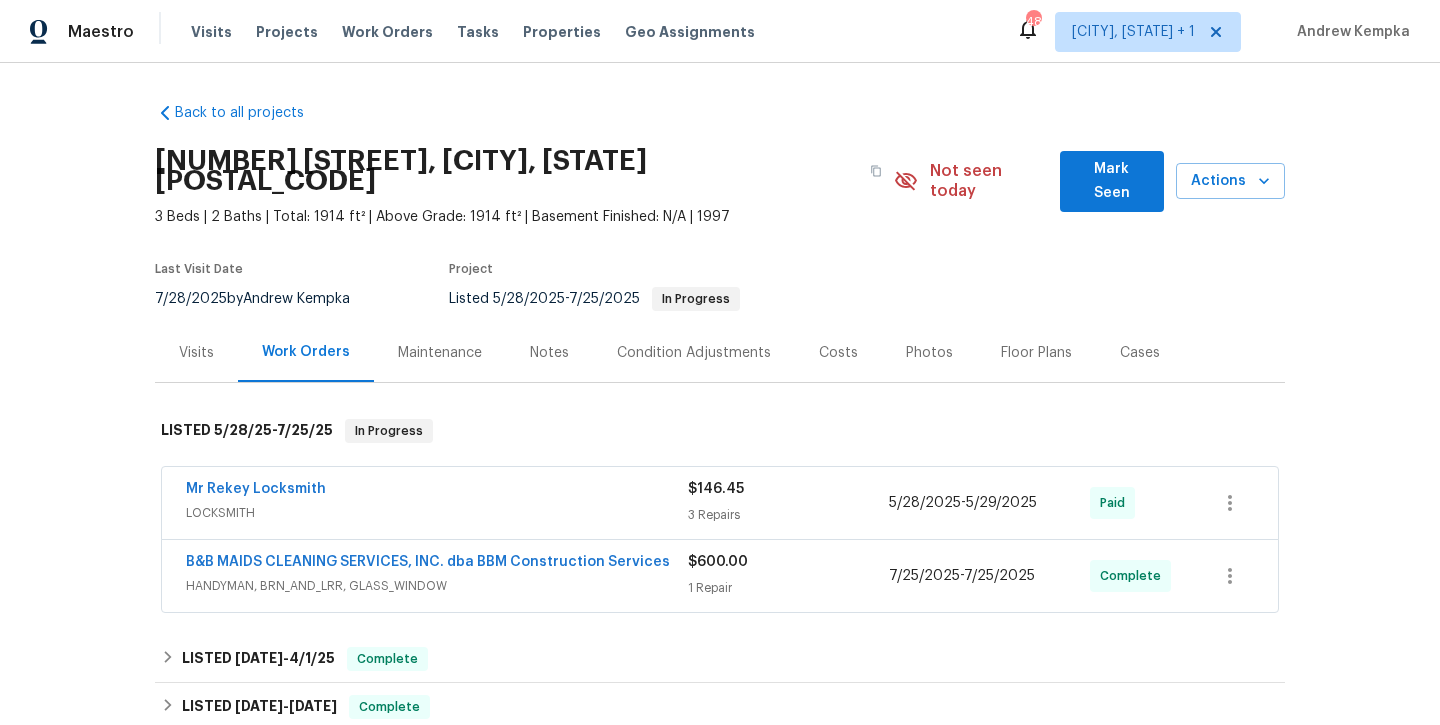 click on "Photos" at bounding box center (929, 353) 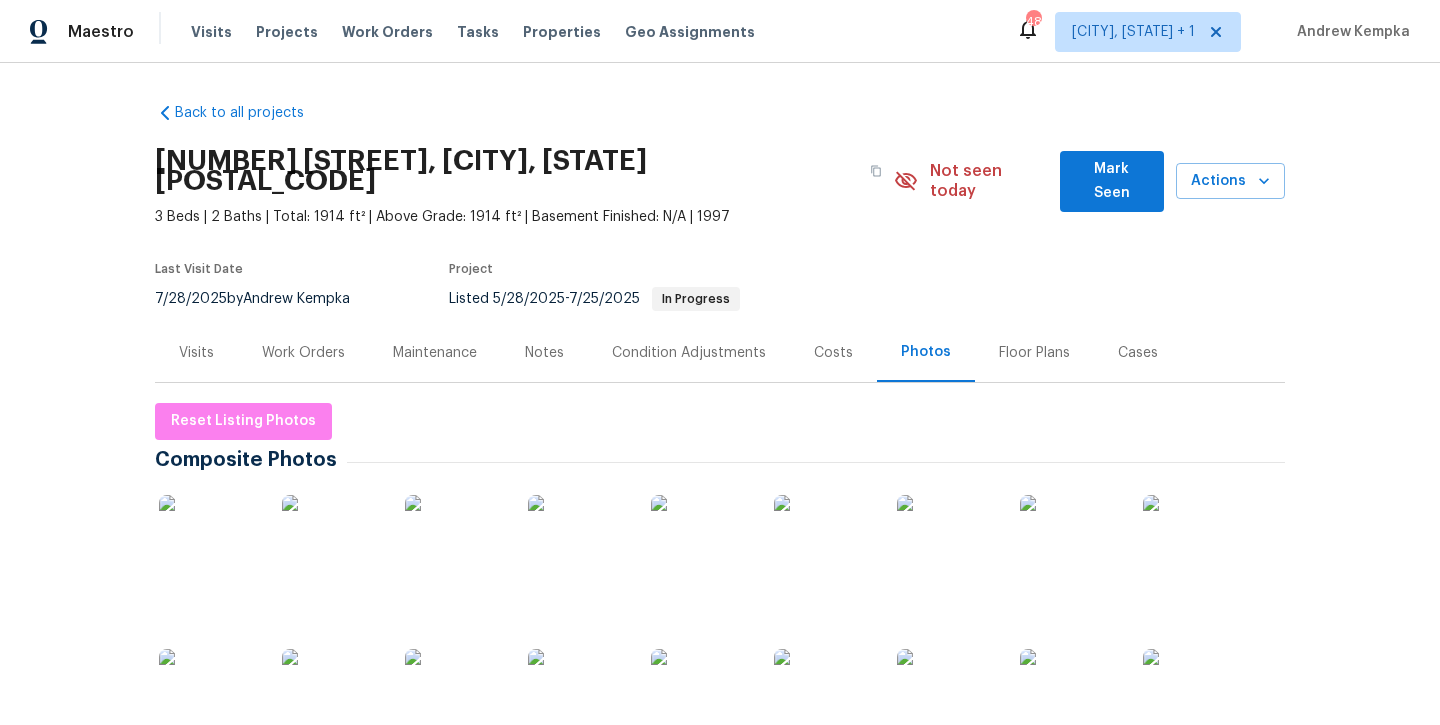 click at bounding box center [209, 545] 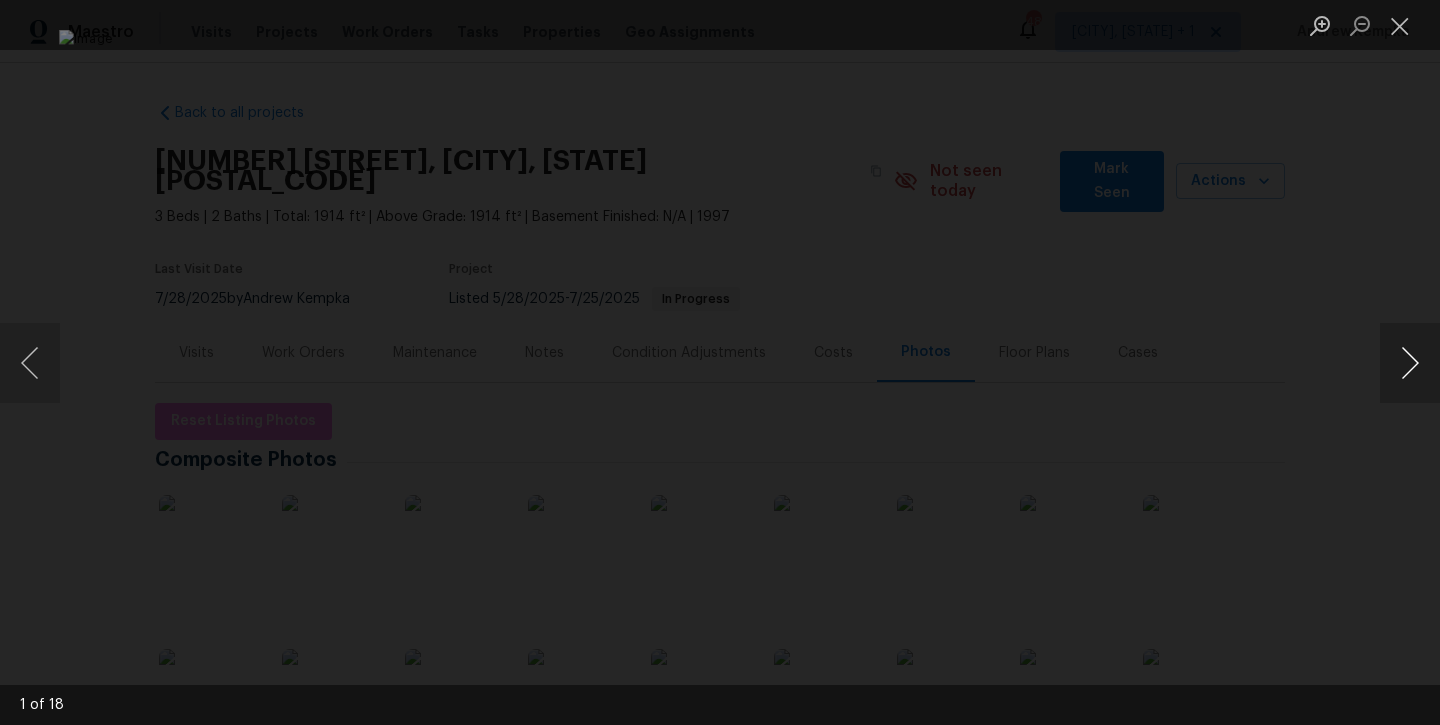 click at bounding box center (1410, 363) 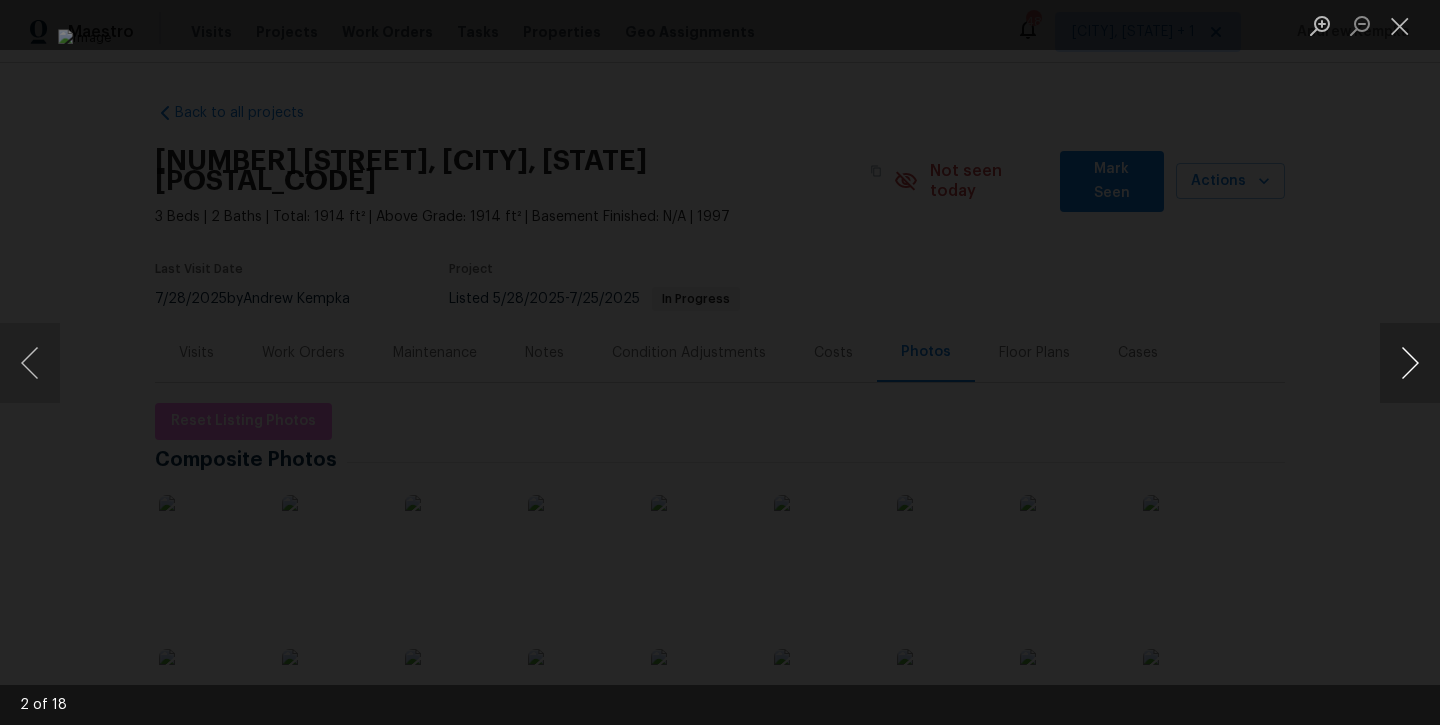 click at bounding box center (1410, 363) 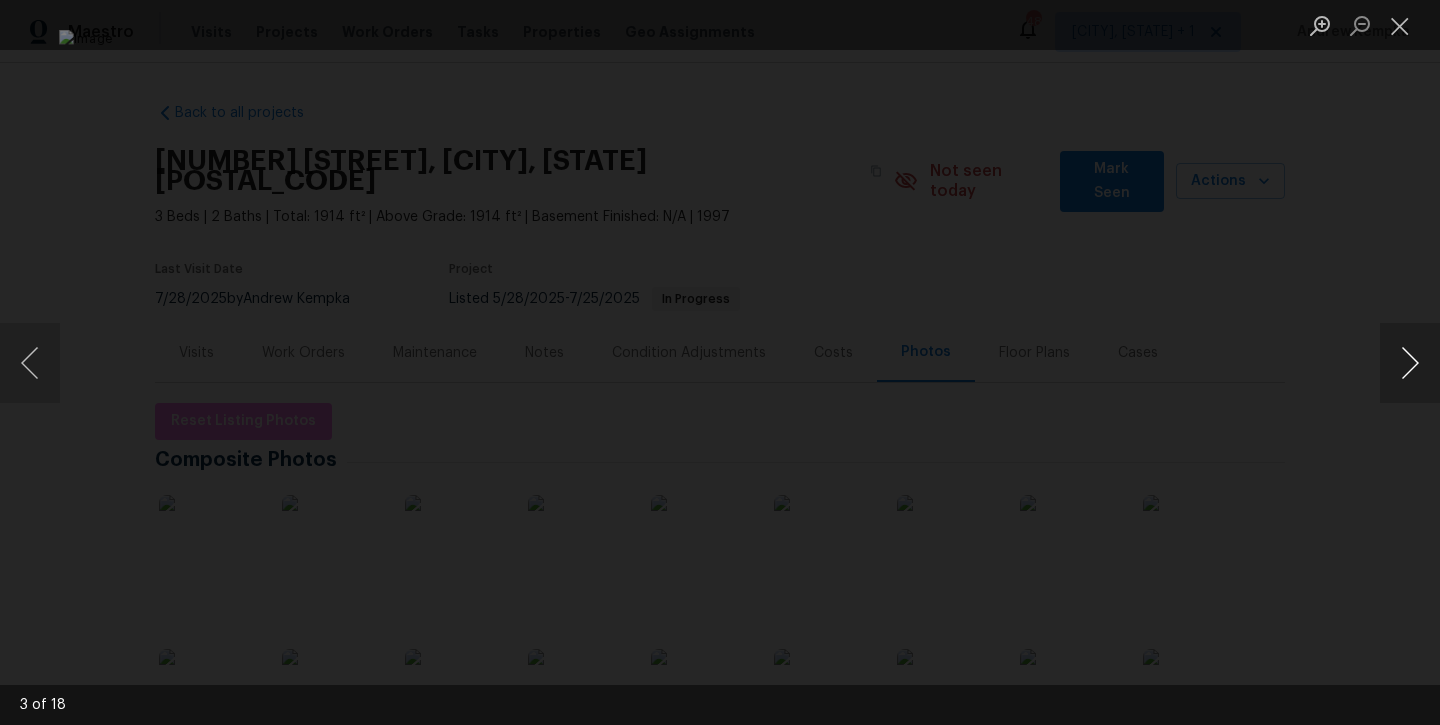 click at bounding box center [1410, 363] 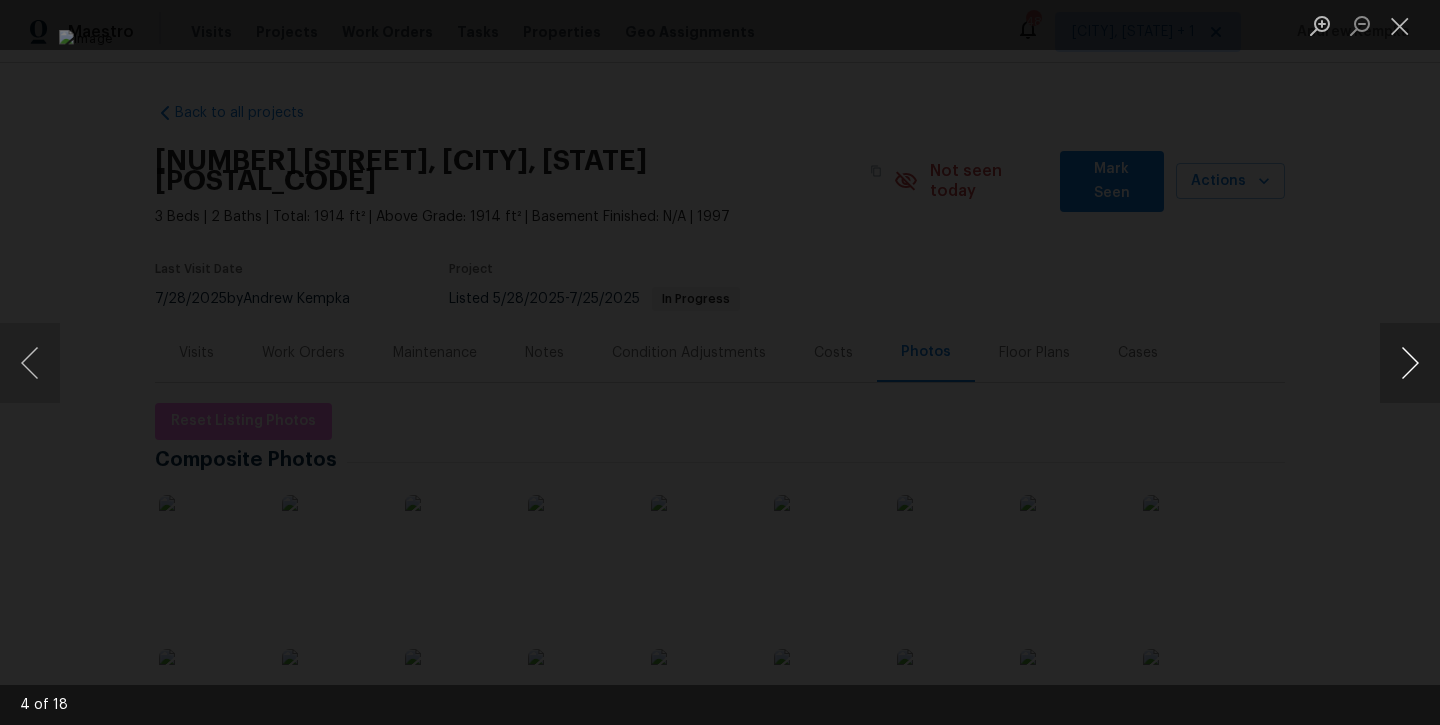 click at bounding box center [1410, 363] 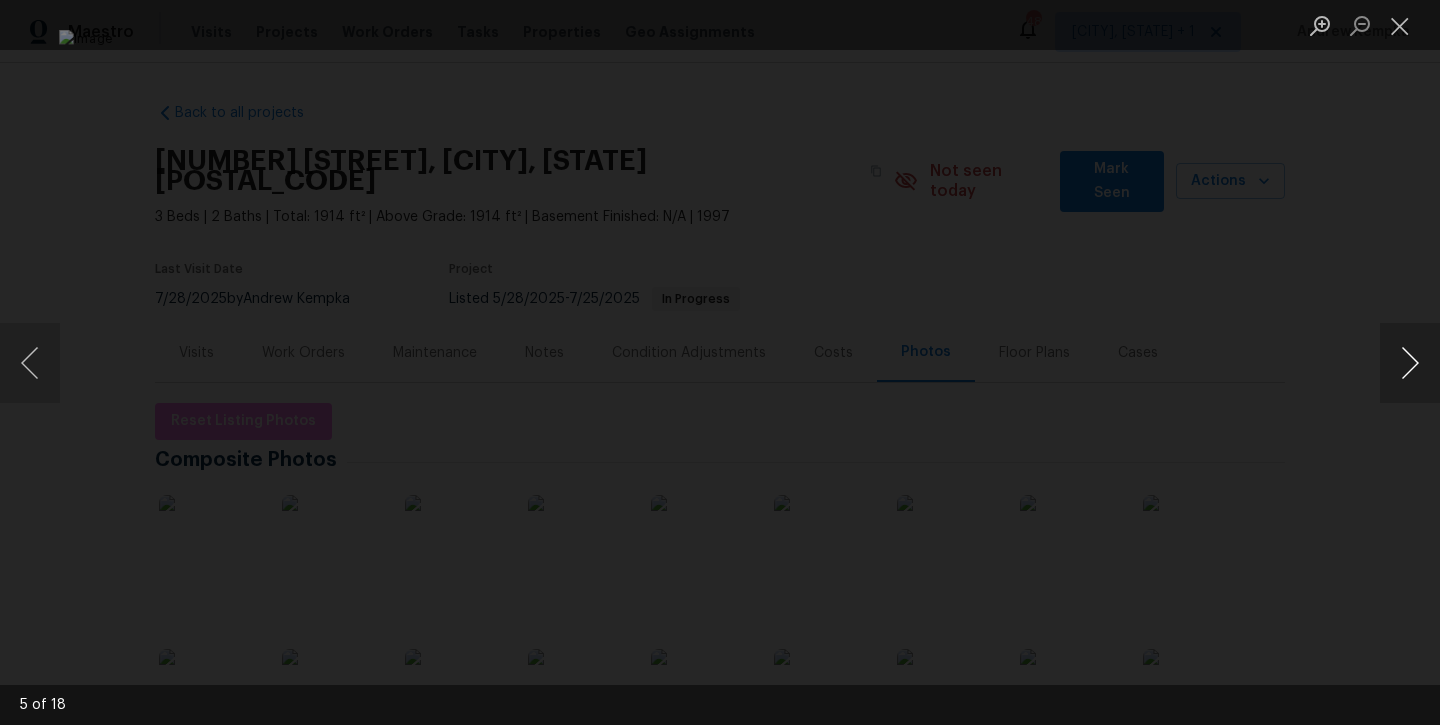 click at bounding box center [1410, 363] 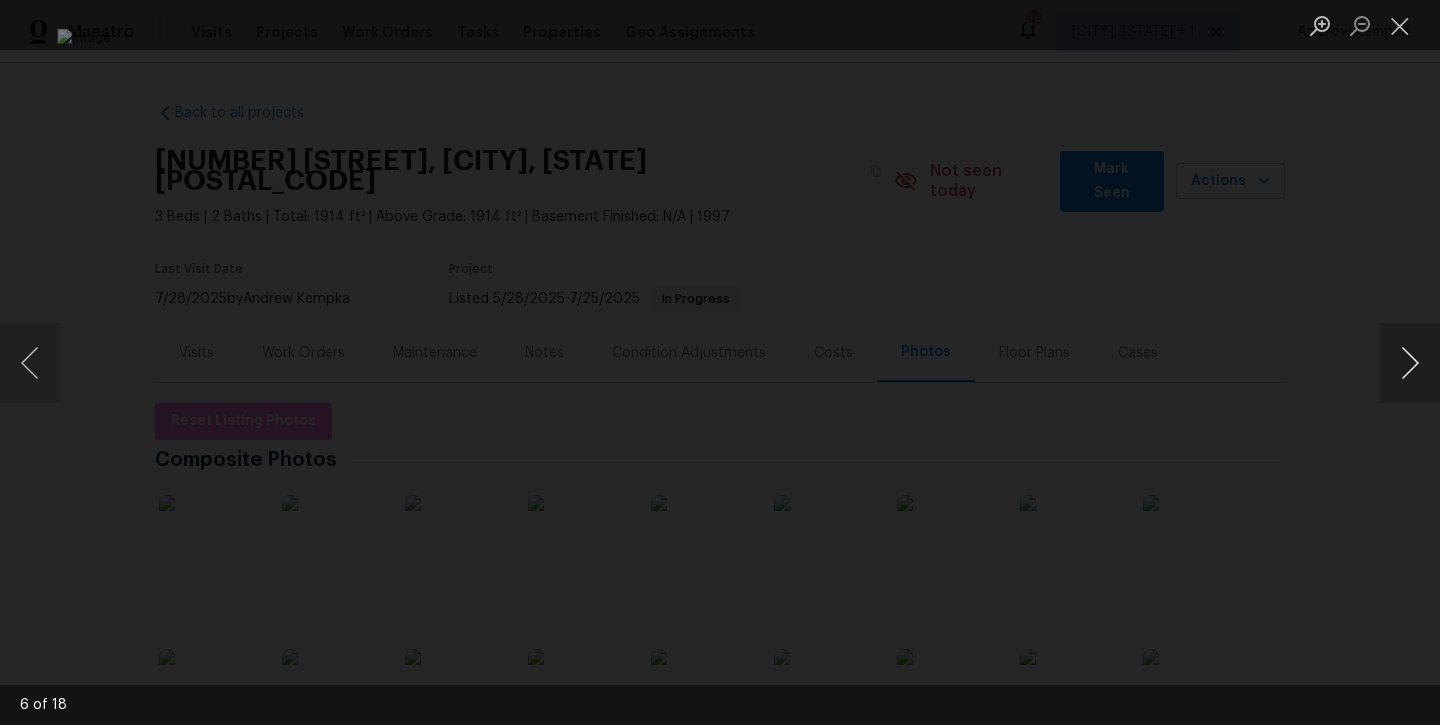 click at bounding box center (1410, 363) 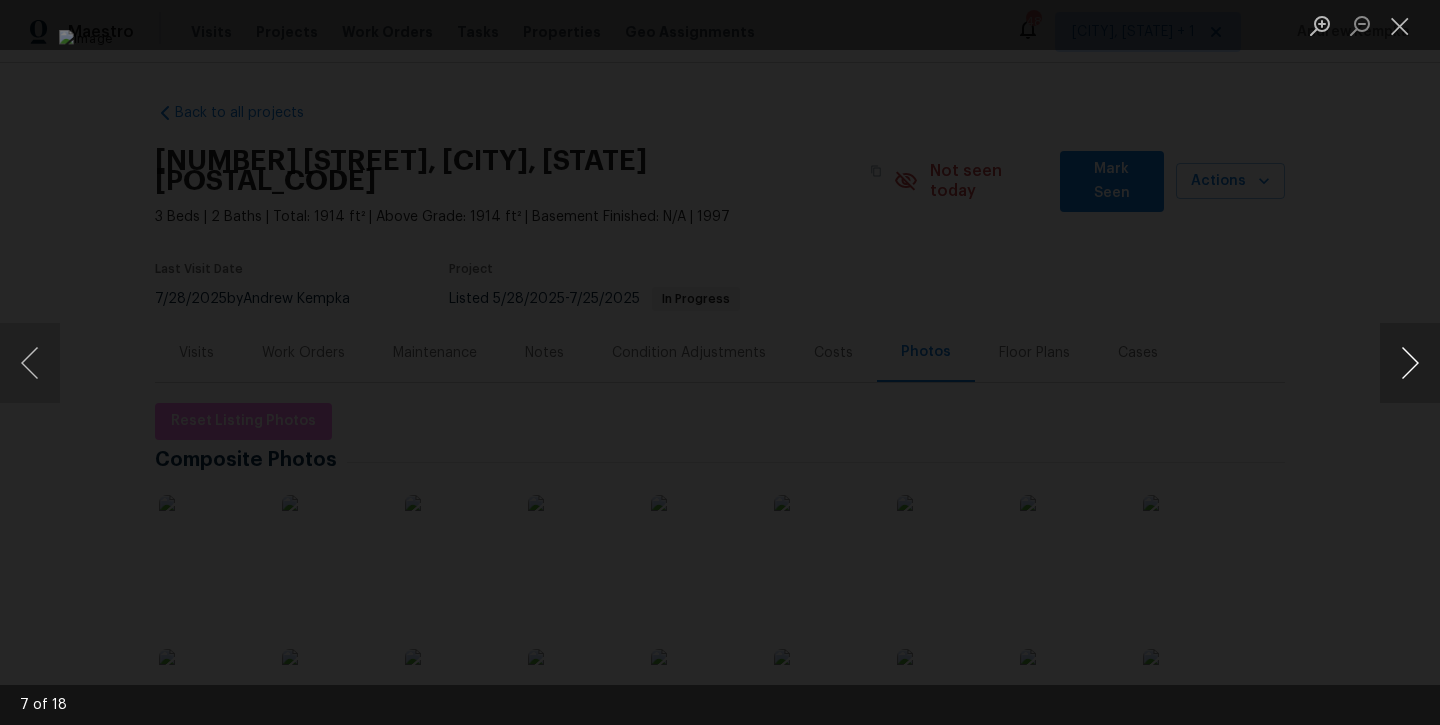 click at bounding box center [1410, 363] 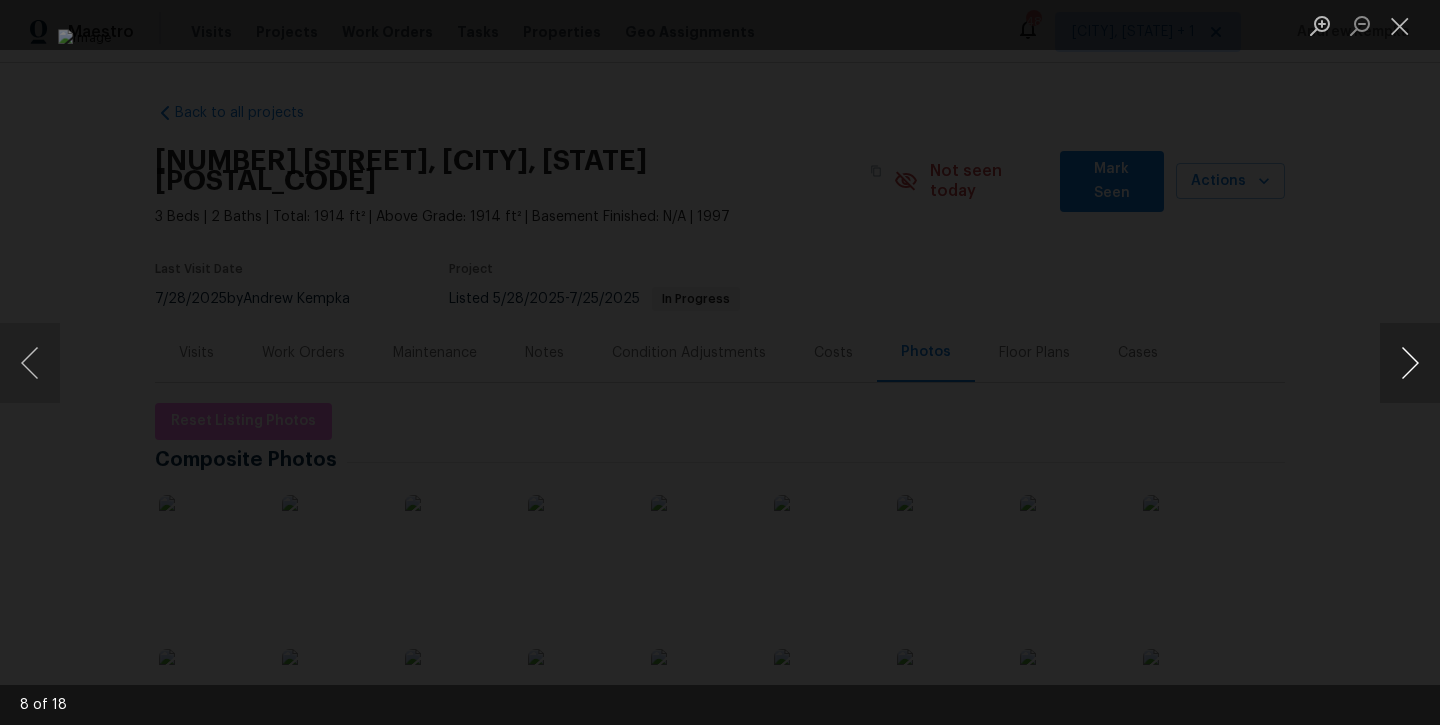 click at bounding box center (1410, 363) 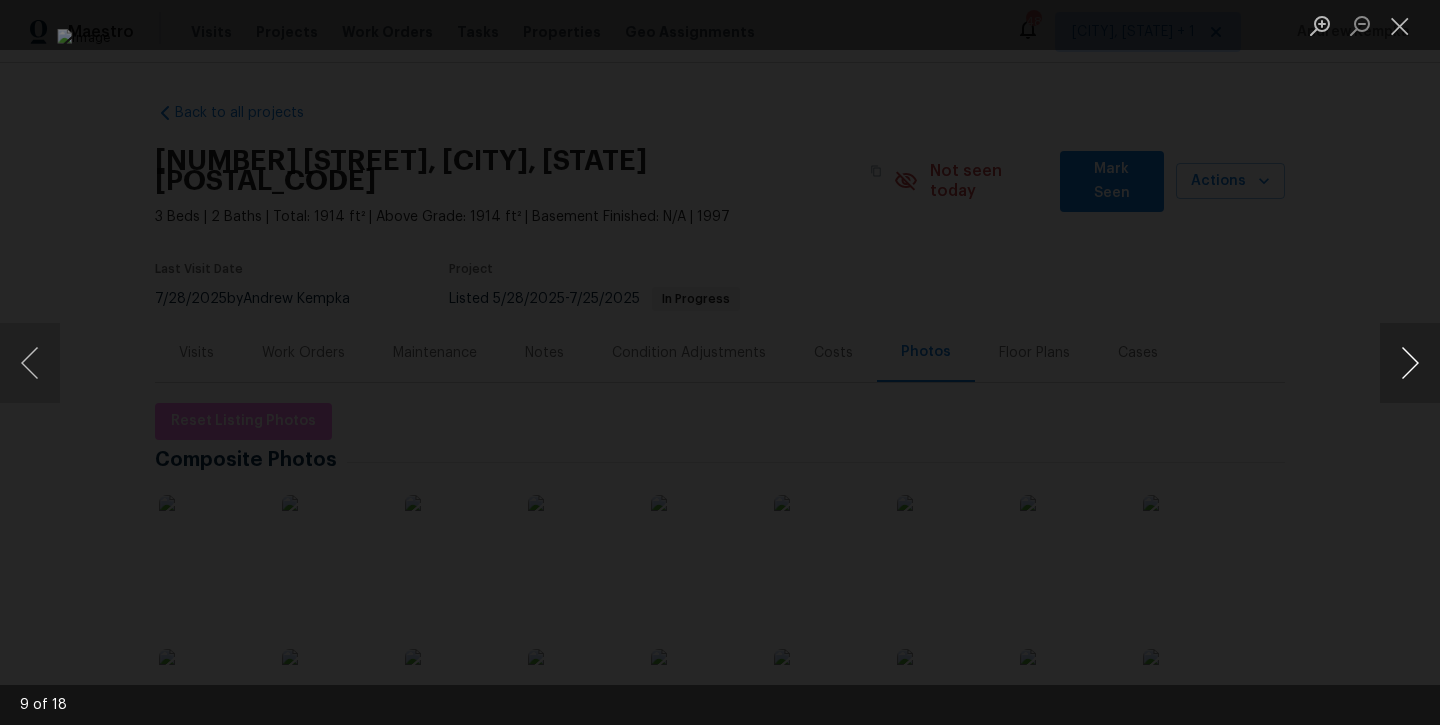click at bounding box center (1410, 363) 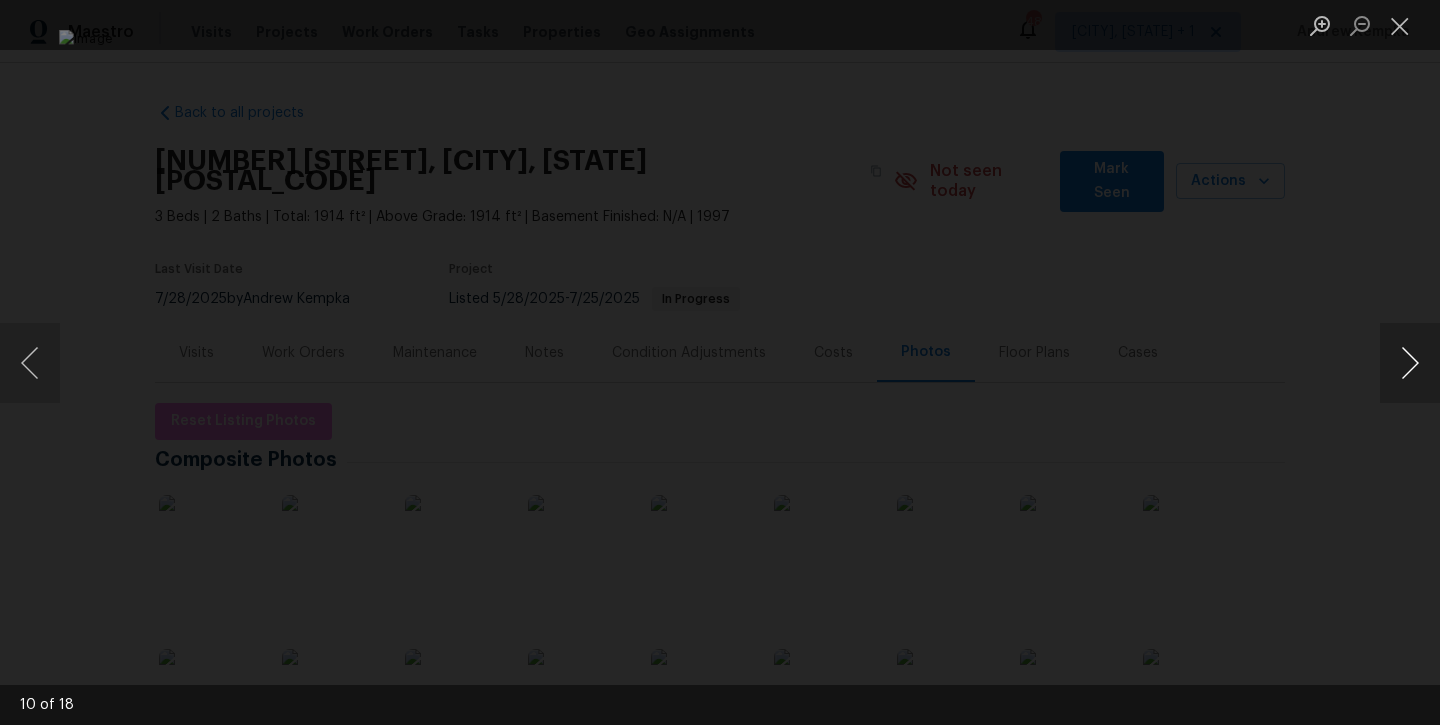 click at bounding box center (1410, 363) 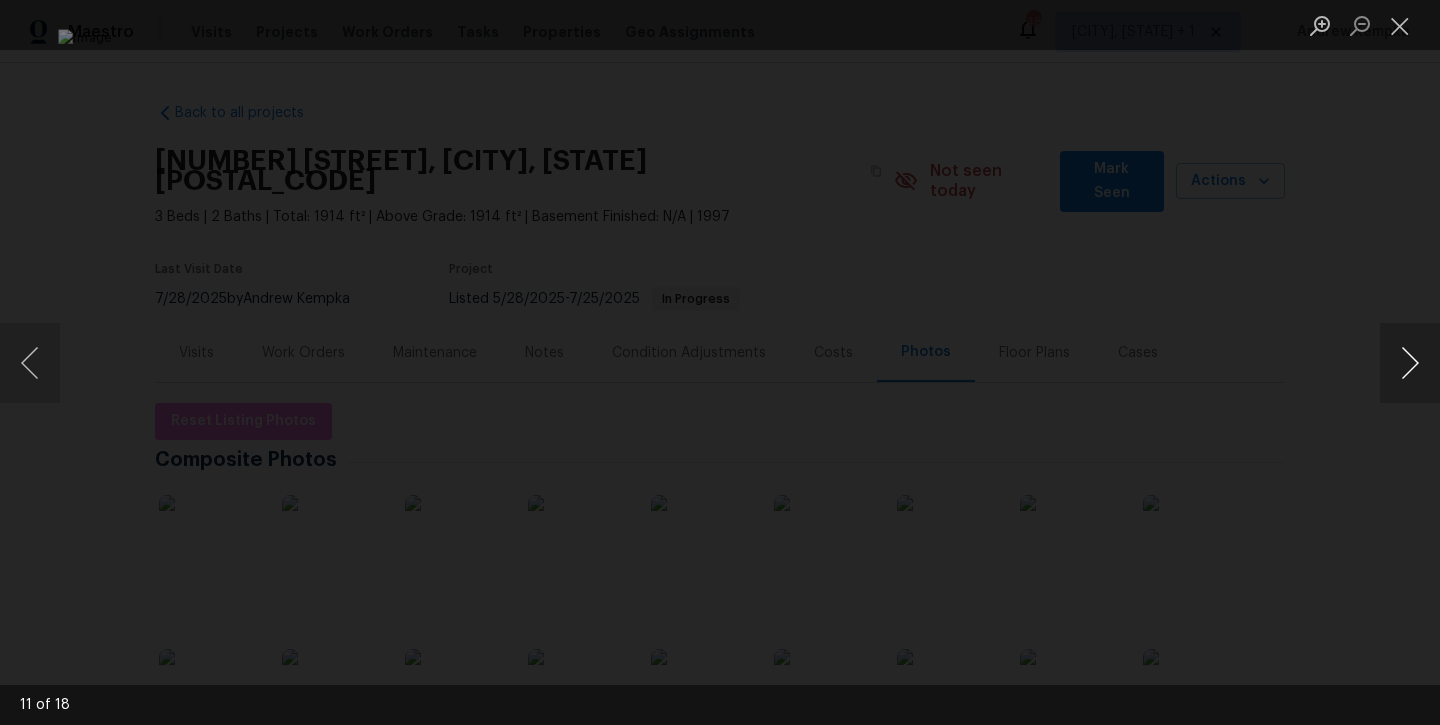 click at bounding box center [1410, 363] 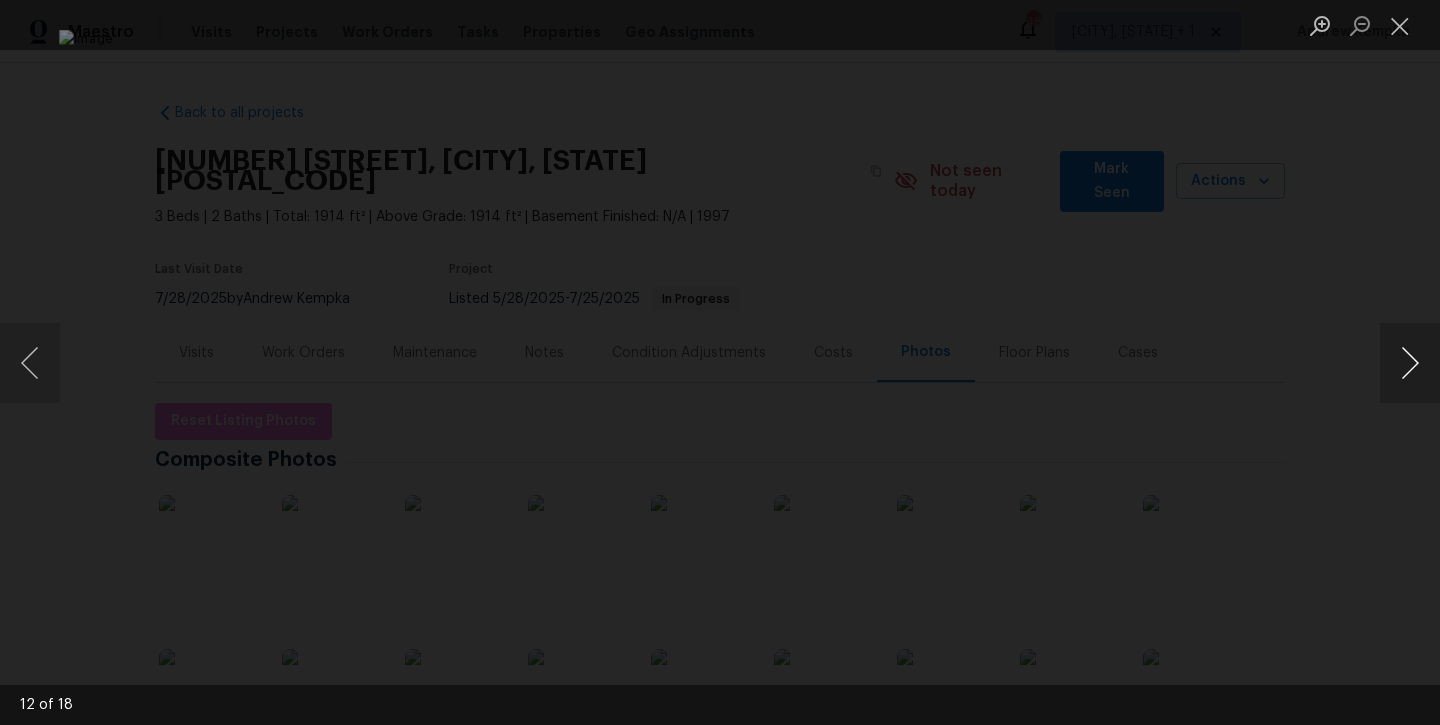 click at bounding box center (1410, 363) 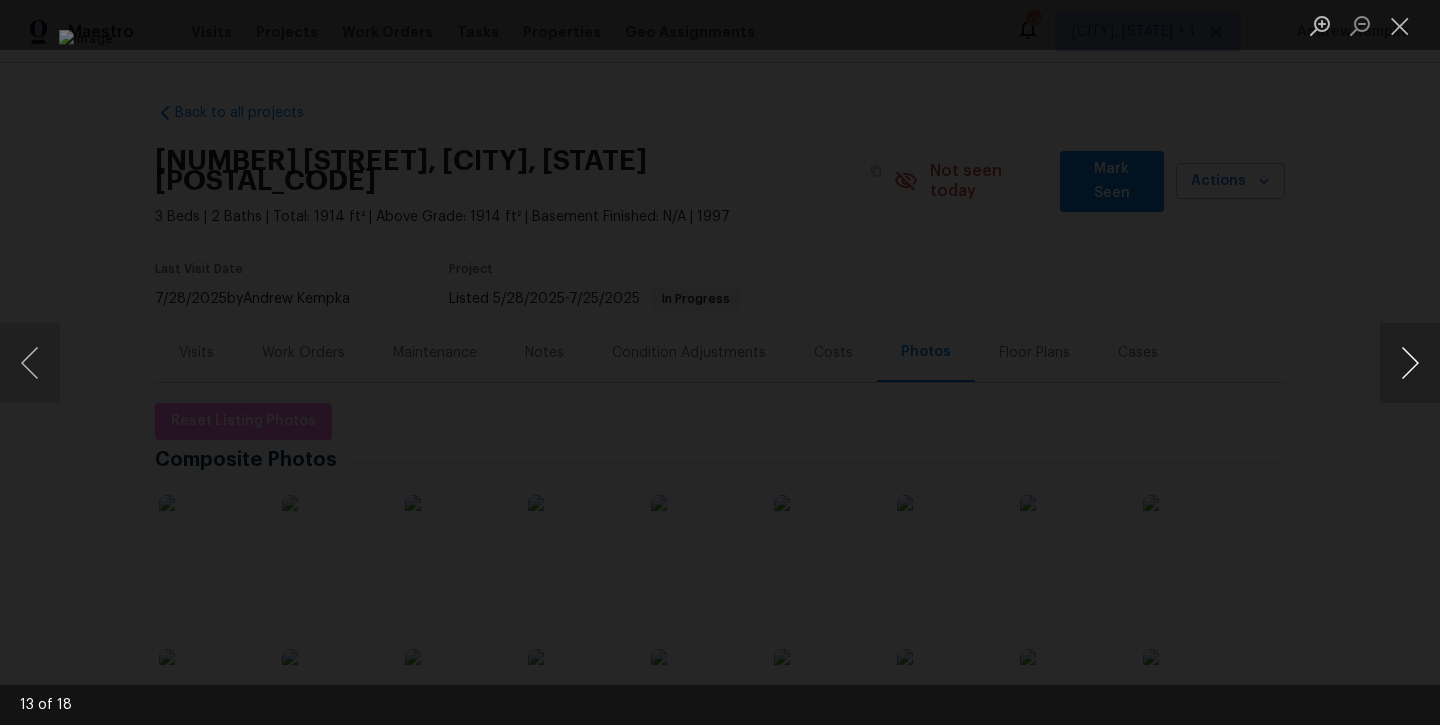 click at bounding box center (1410, 363) 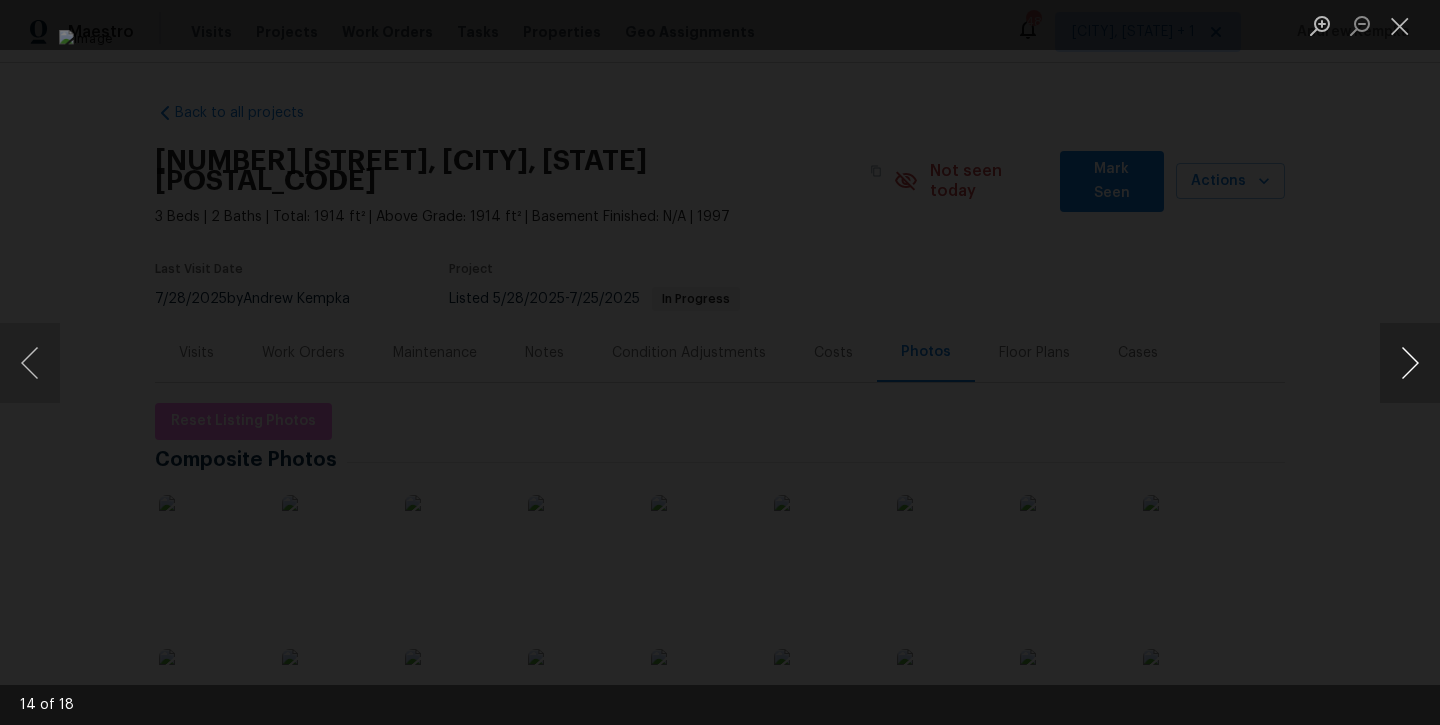 click at bounding box center [1410, 363] 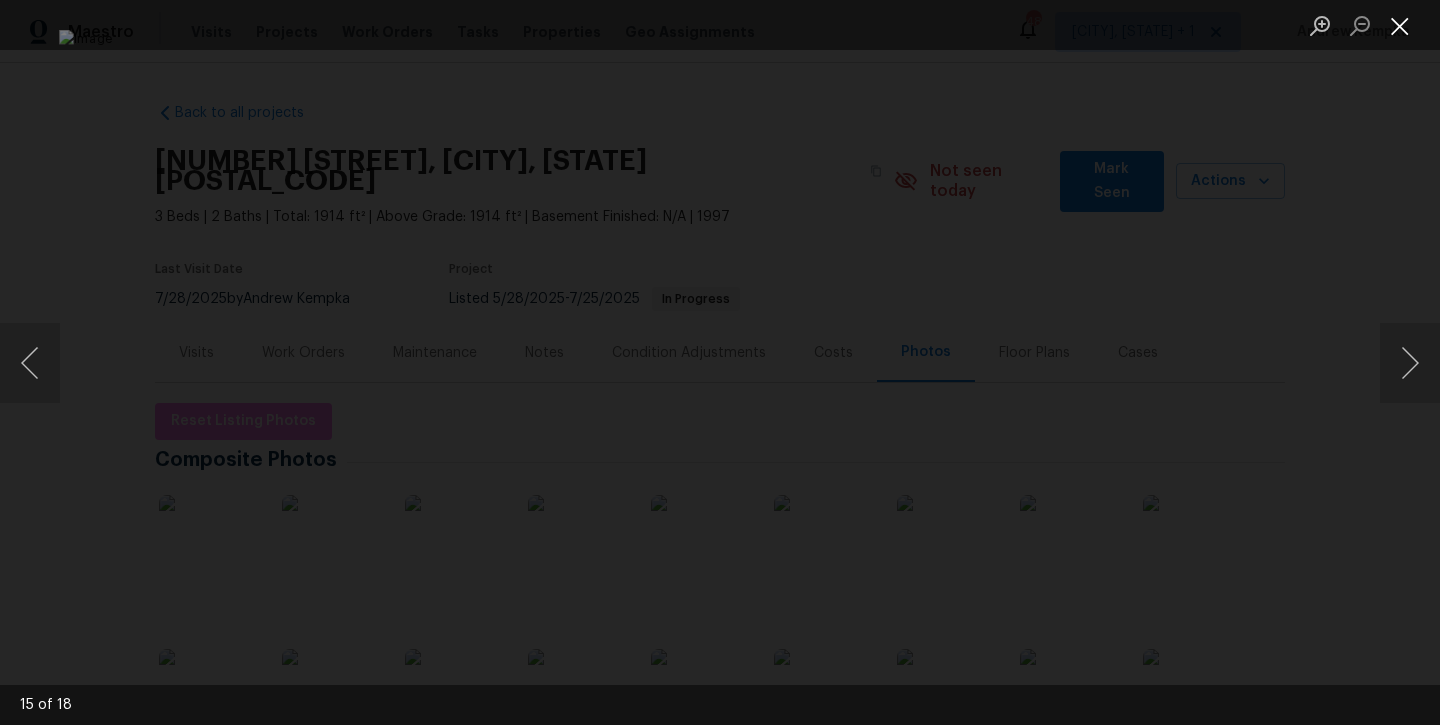 click at bounding box center [1400, 25] 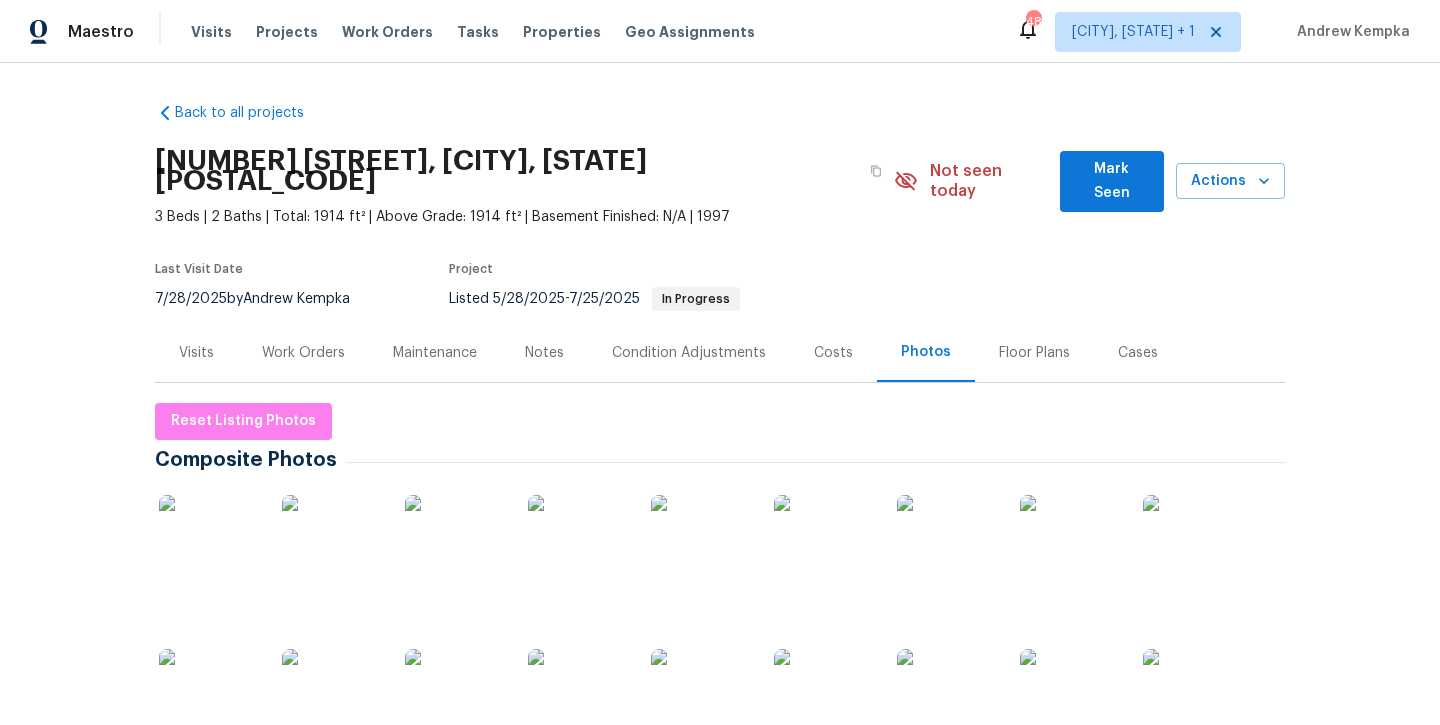 scroll, scrollTop: 0, scrollLeft: 0, axis: both 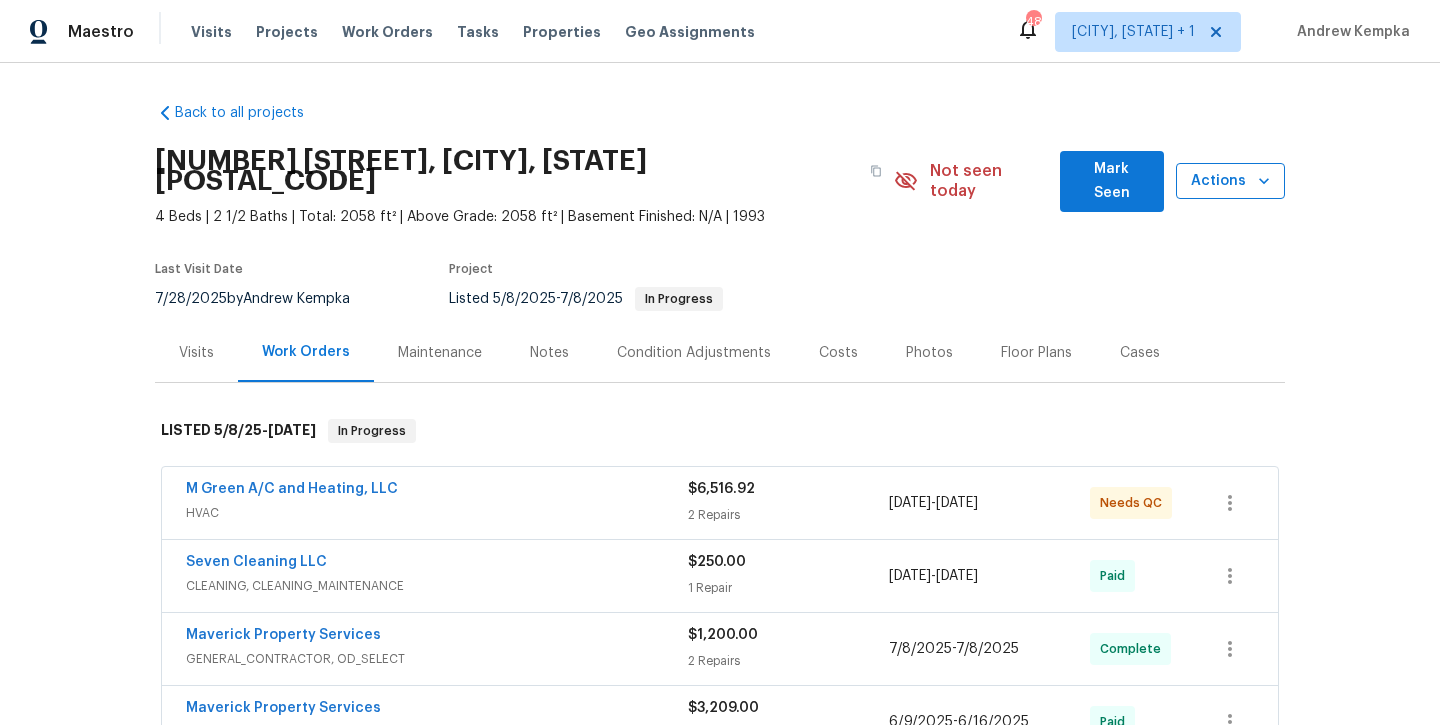 click on "Actions" at bounding box center [1230, 181] 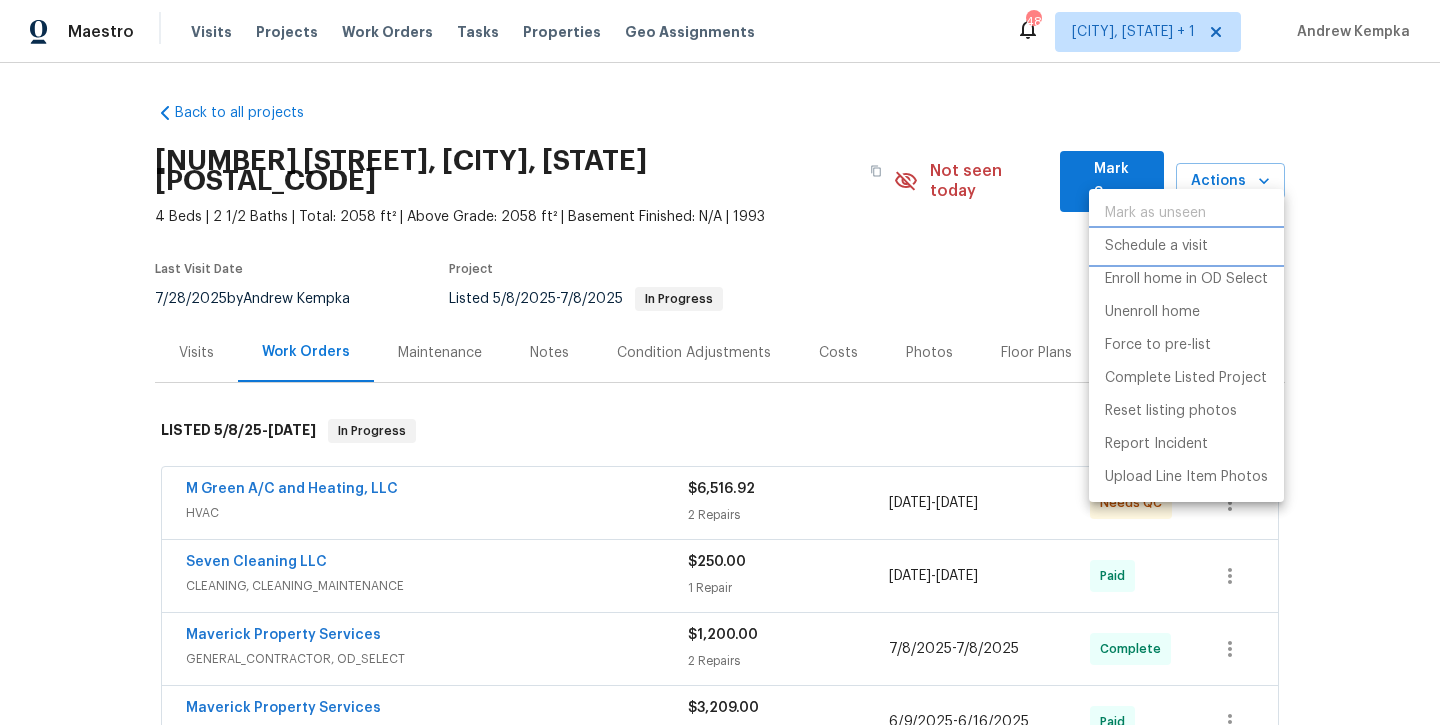 click on "Schedule a visit" at bounding box center [1156, 246] 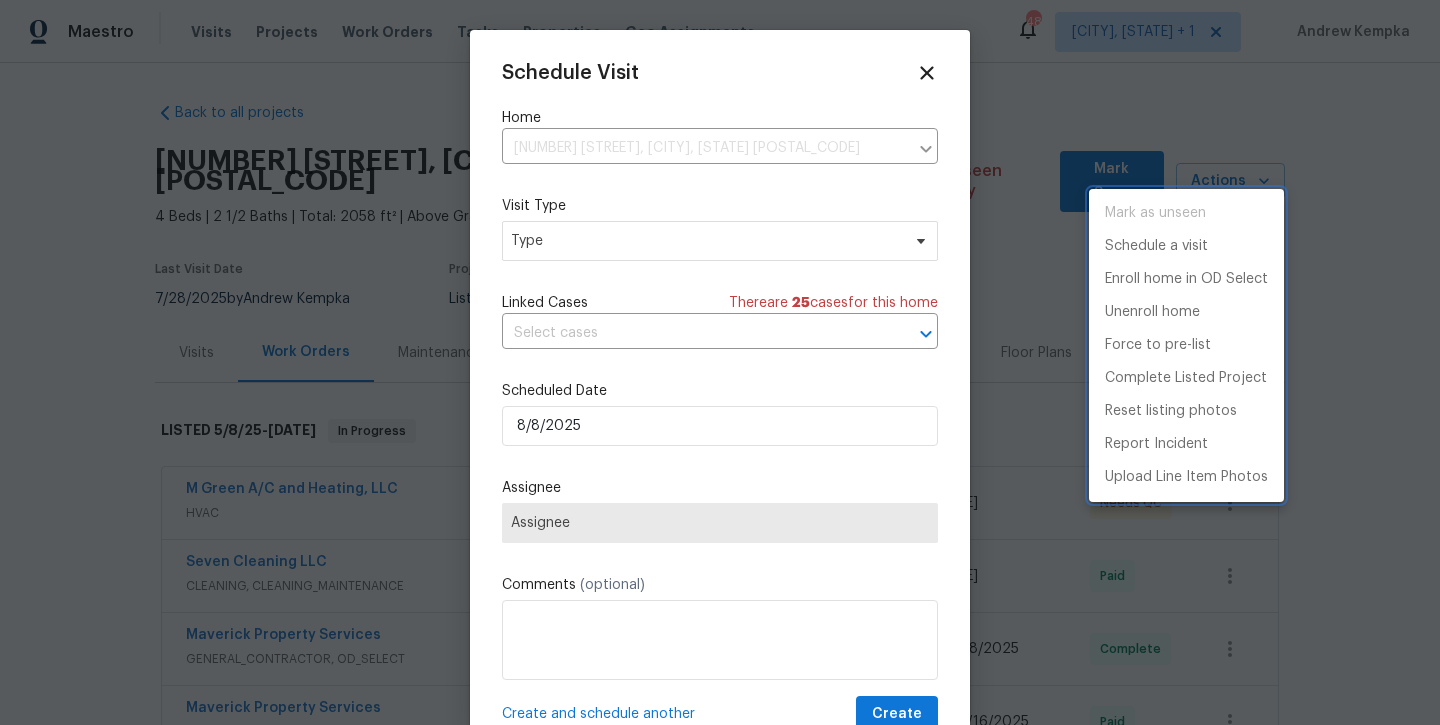 click at bounding box center [720, 362] 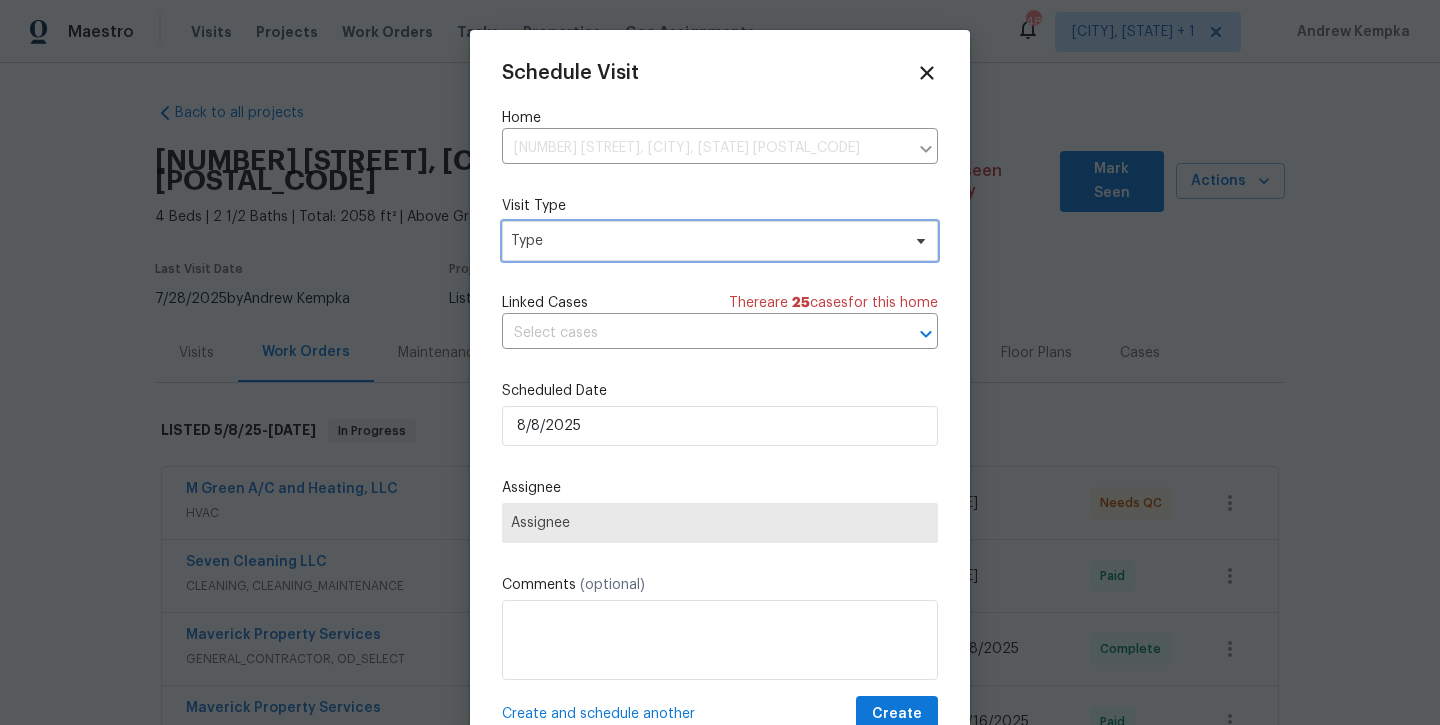click on "Type" at bounding box center [705, 241] 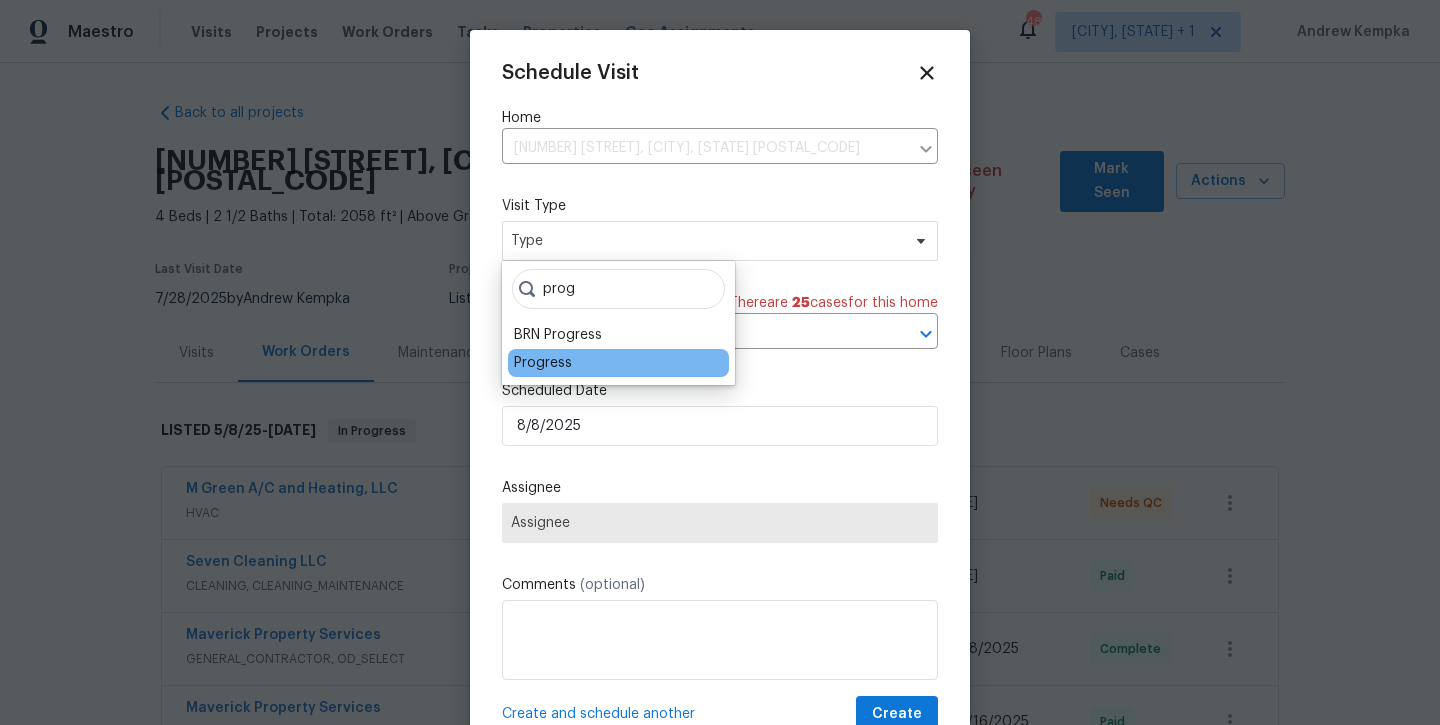 type on "prog" 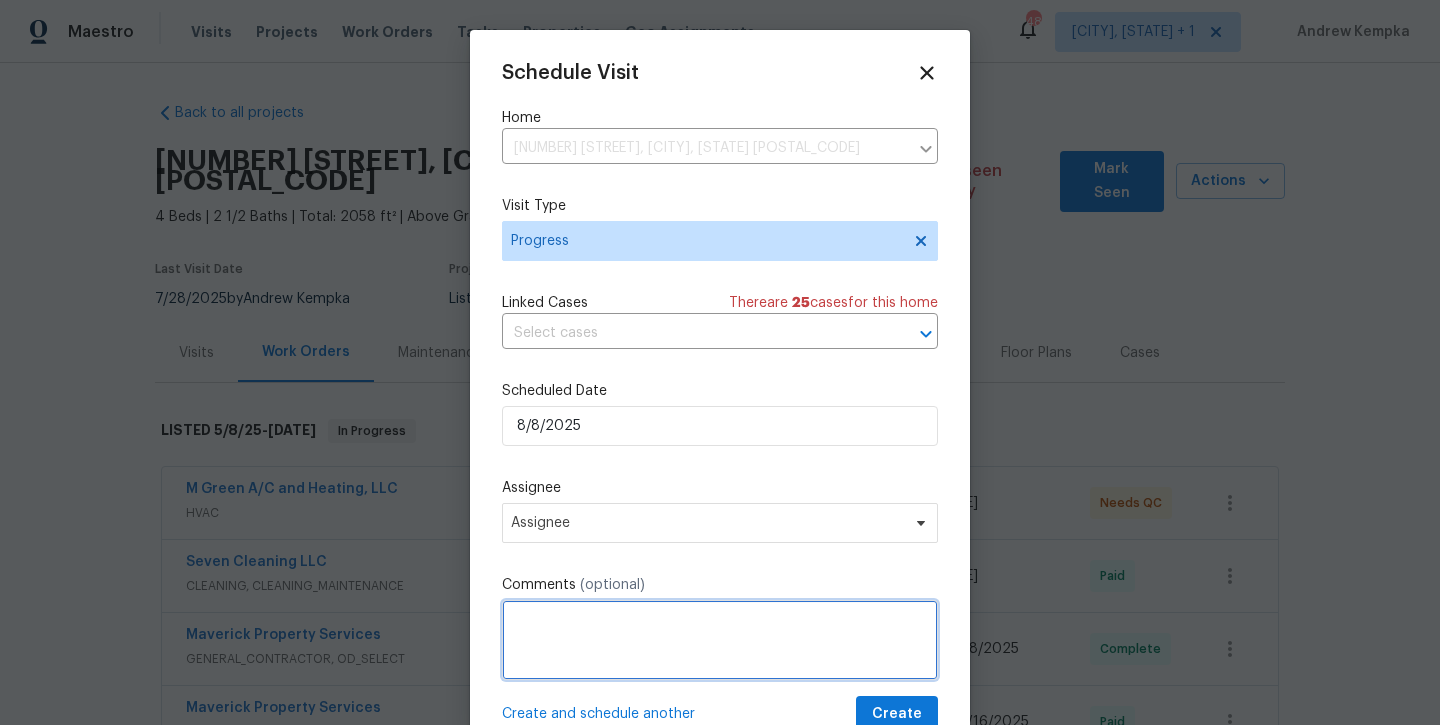 click at bounding box center [720, 640] 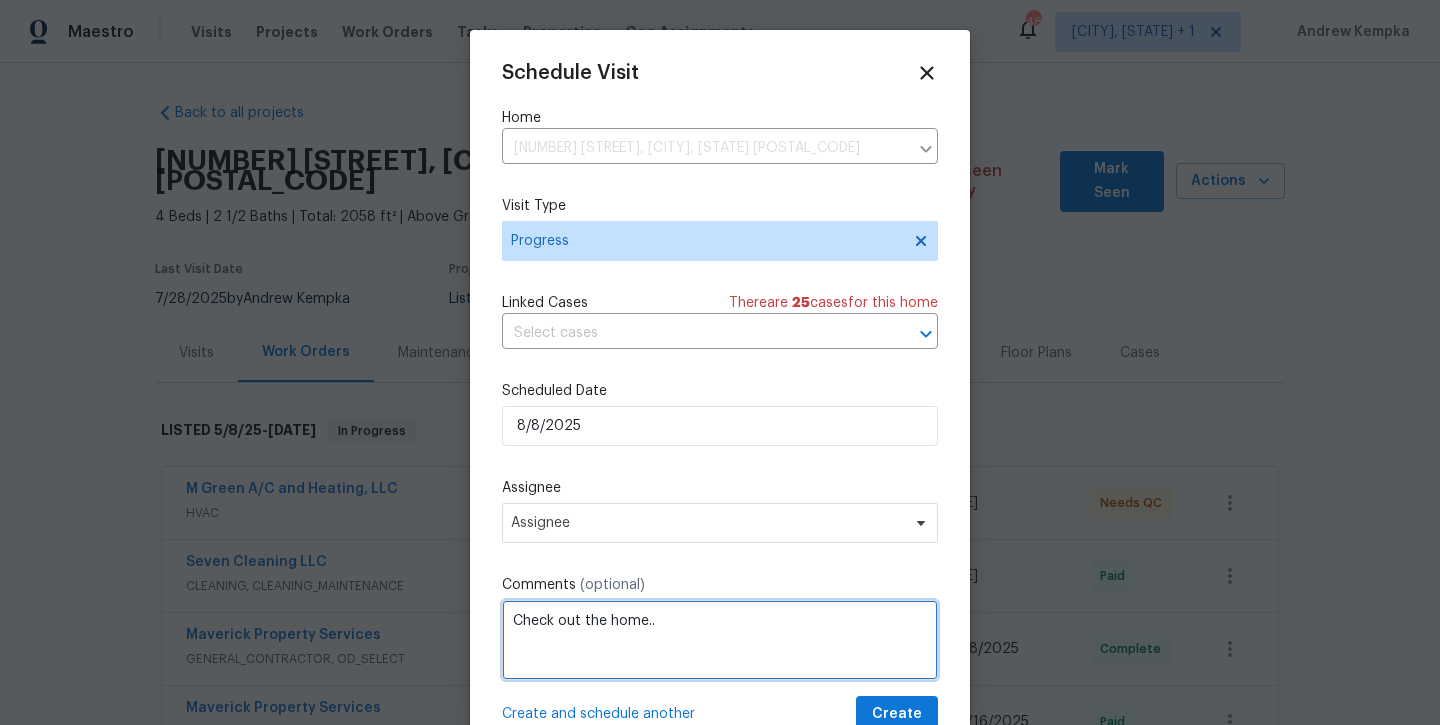 type on "Check out the home.." 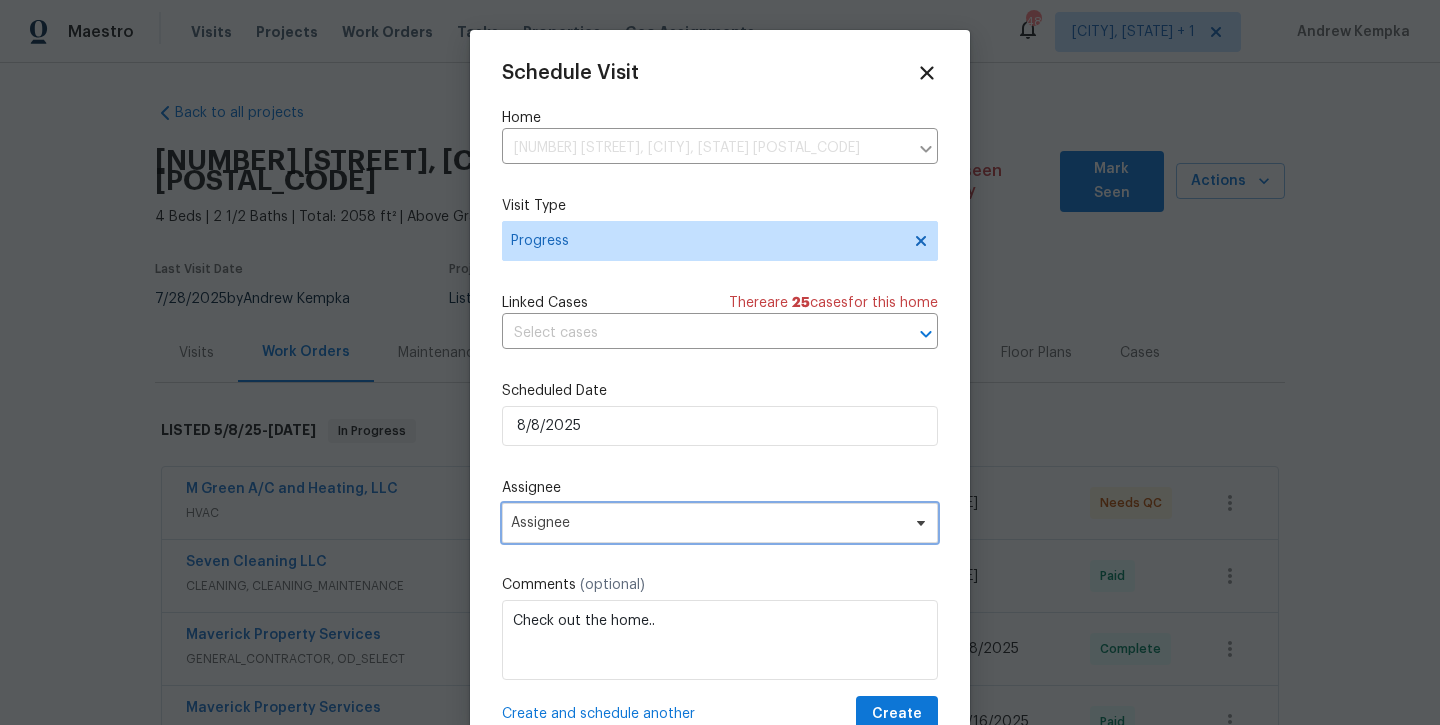 click on "Assignee" at bounding box center (707, 523) 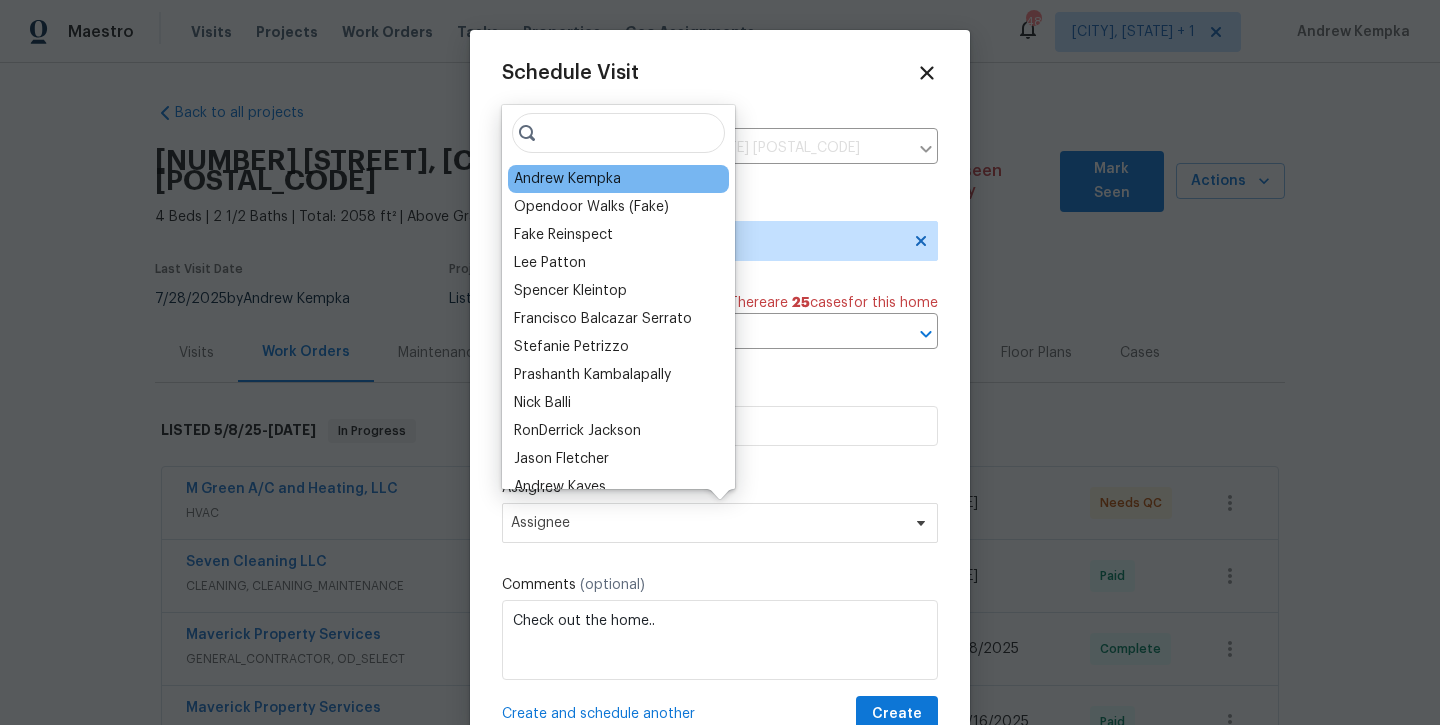 click on "Andrew Kempka" at bounding box center [618, 179] 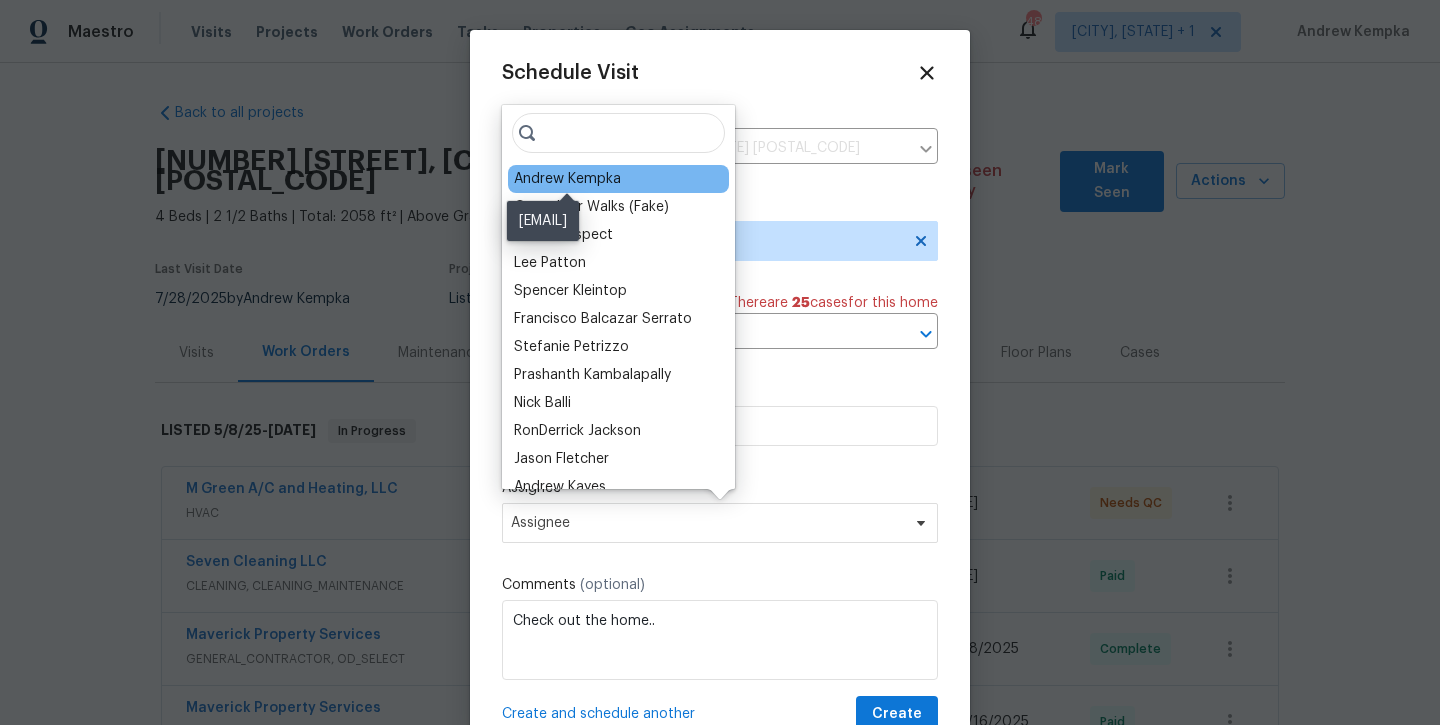 click on "Andrew Kempka" at bounding box center [567, 179] 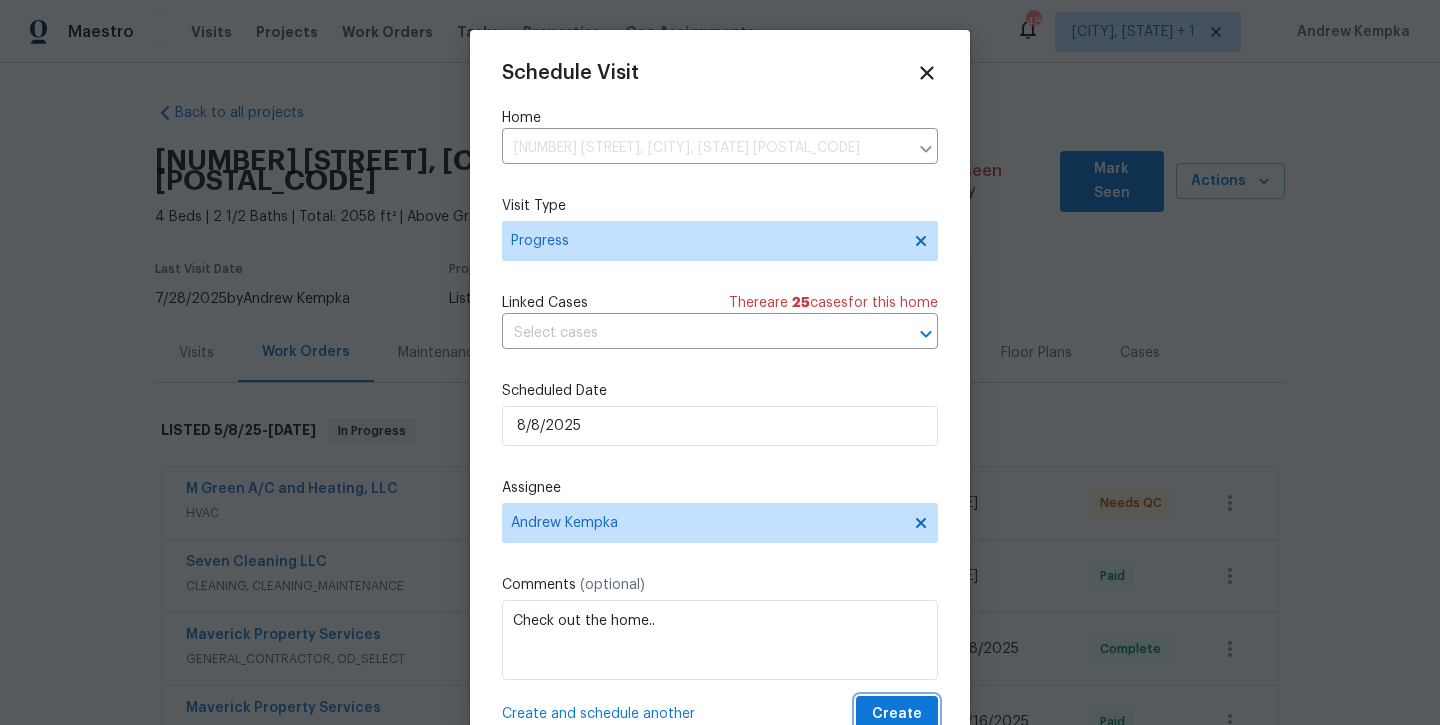 click on "Create" at bounding box center [897, 714] 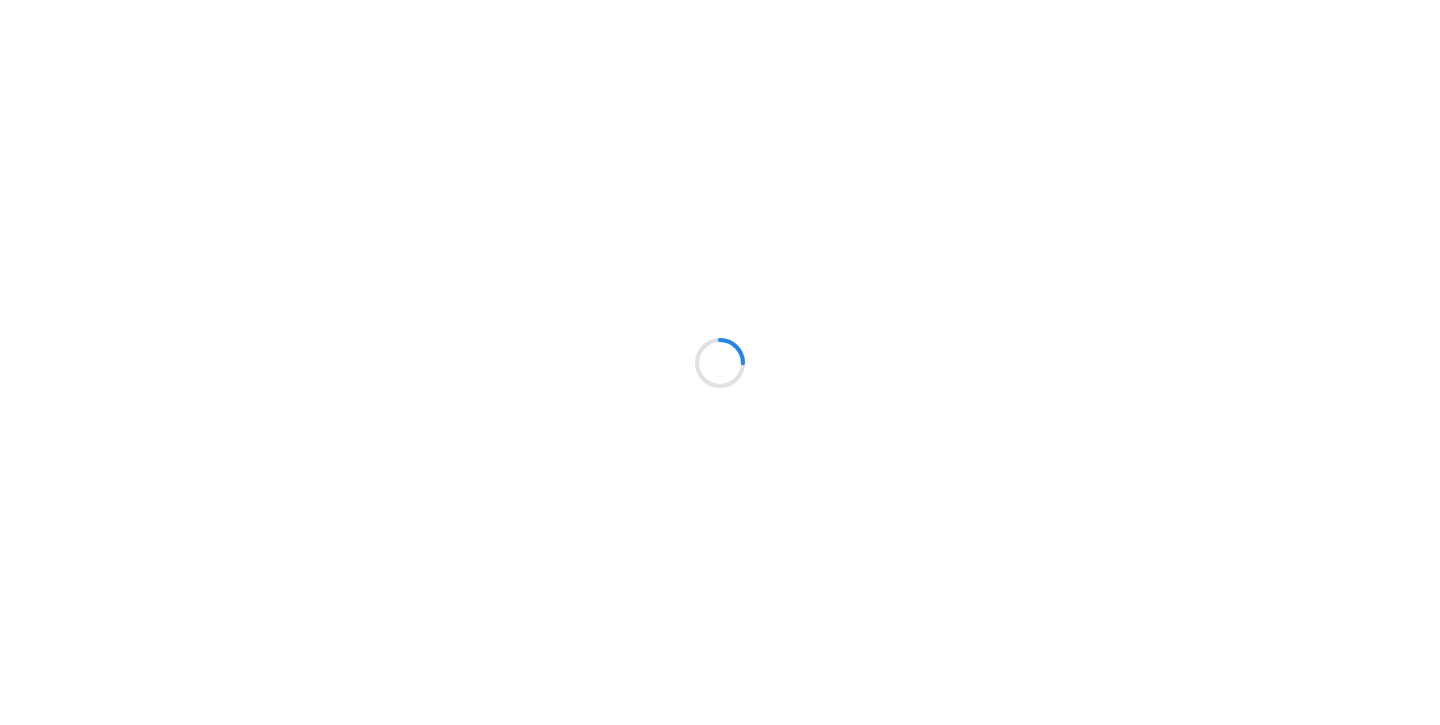 scroll, scrollTop: 0, scrollLeft: 0, axis: both 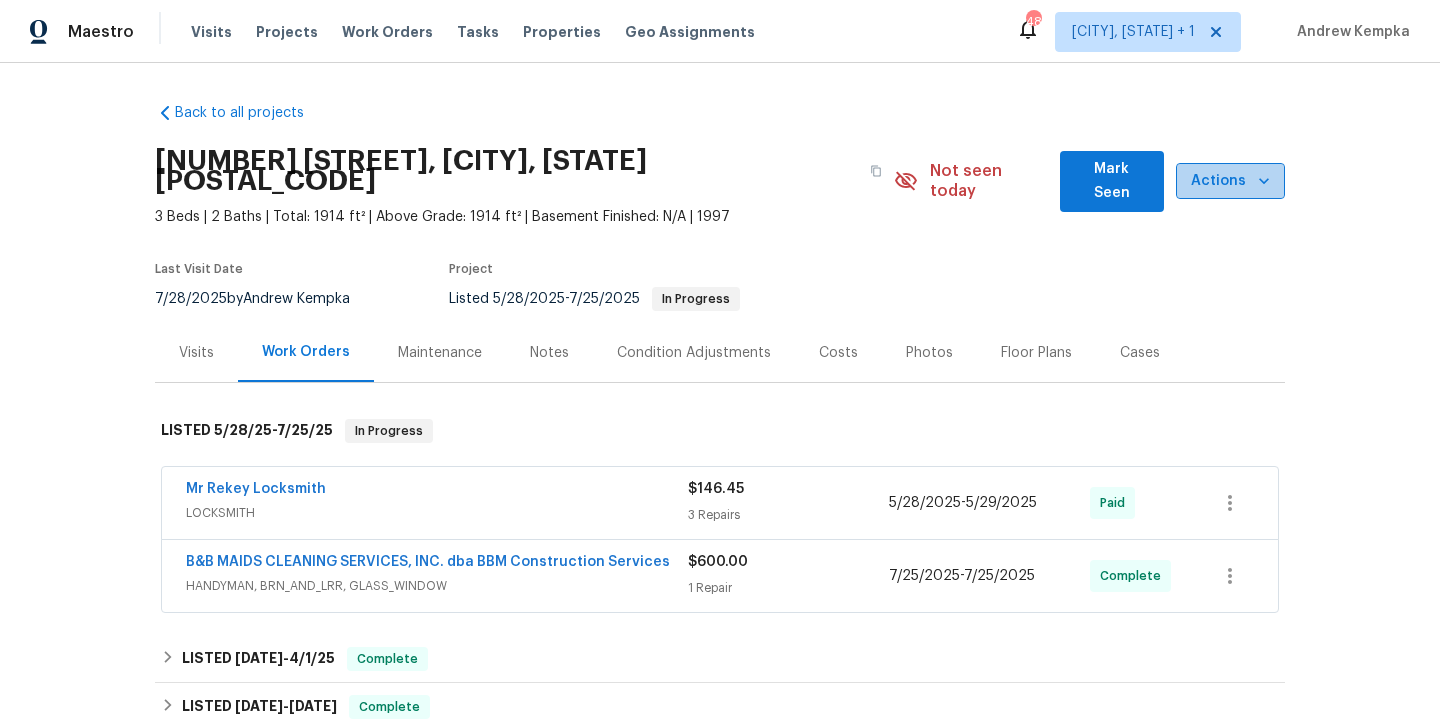 click on "Actions" at bounding box center (1230, 181) 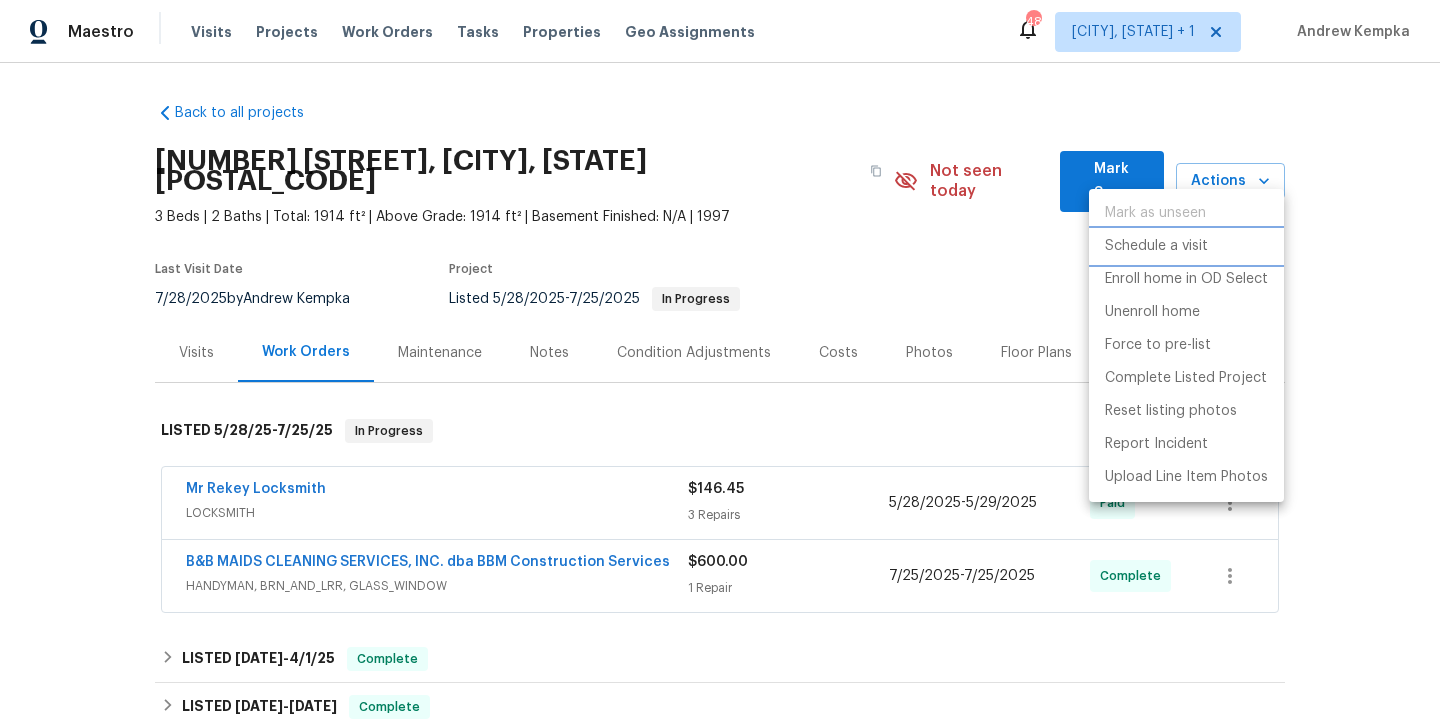 click on "Schedule a visit" at bounding box center [1156, 246] 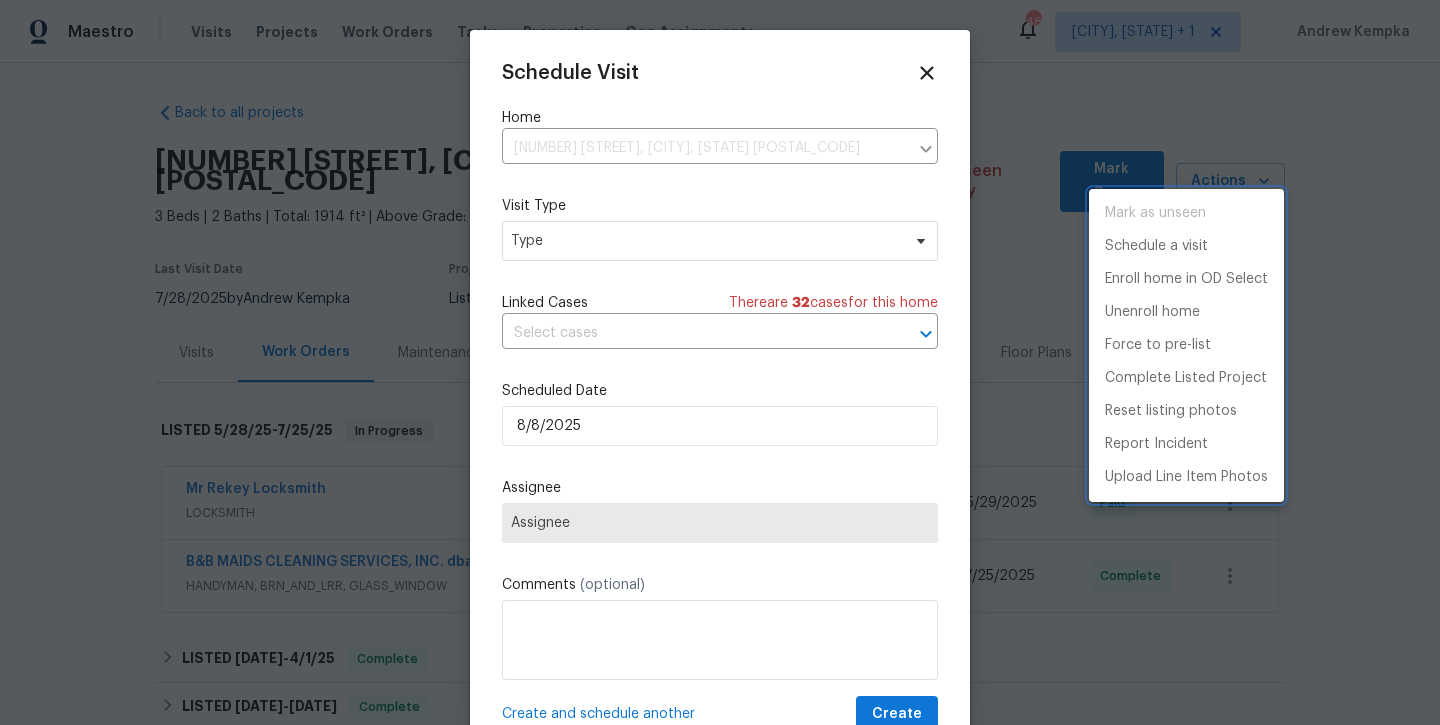 click at bounding box center [720, 362] 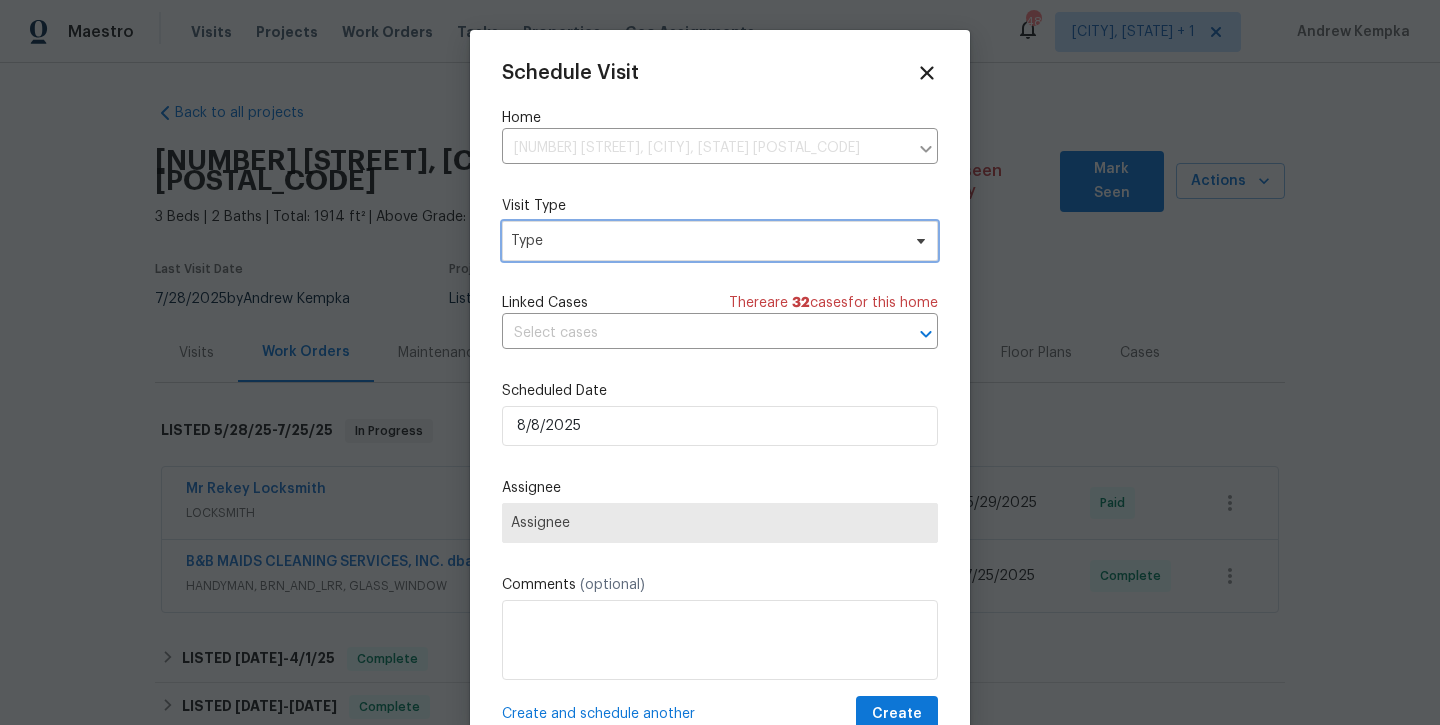 click on "Type" at bounding box center (705, 241) 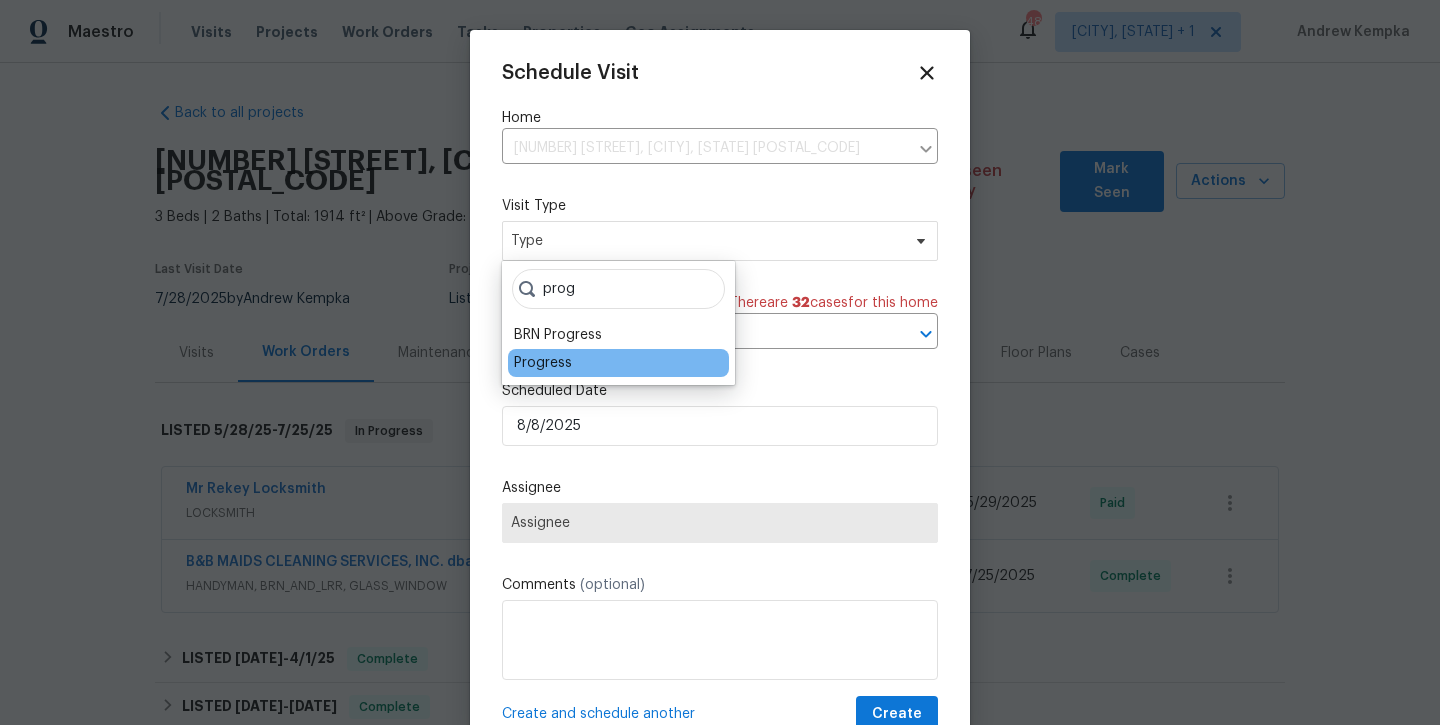 type on "prog" 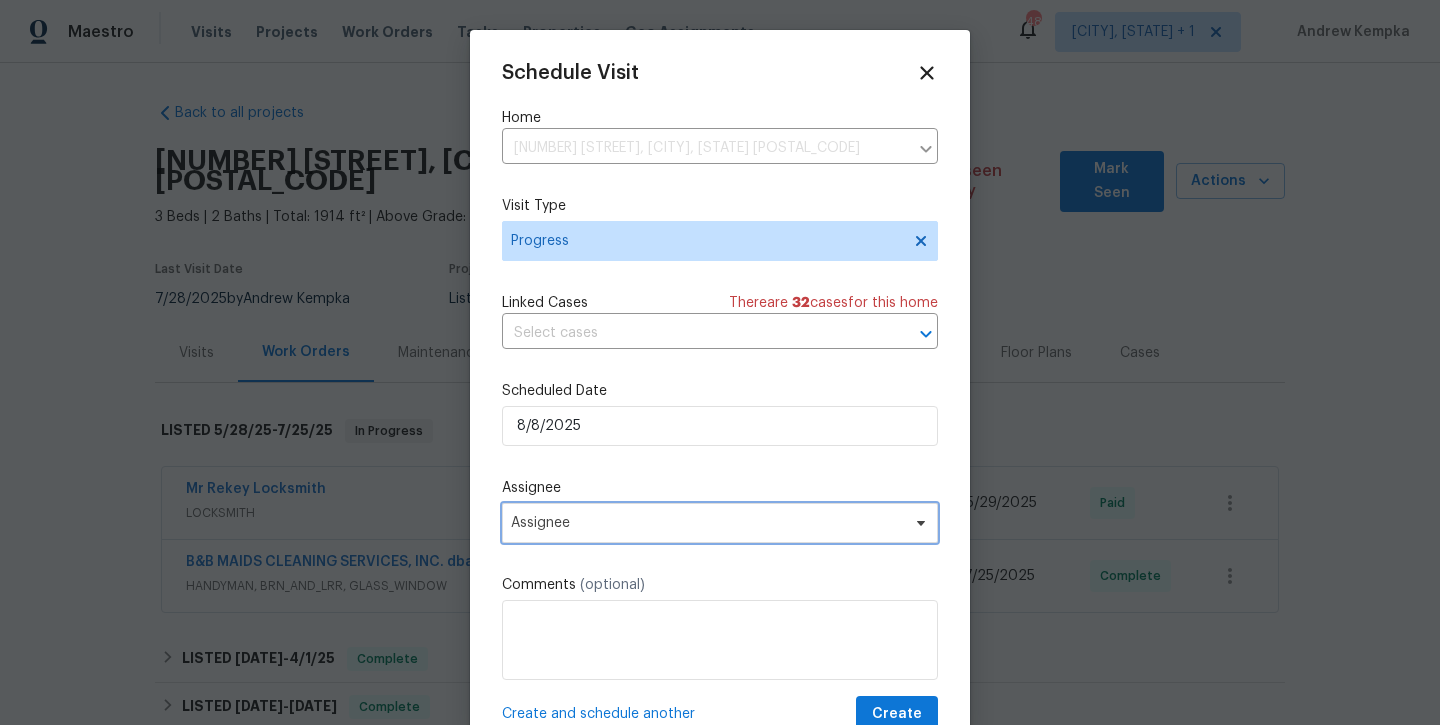 click on "Assignee" at bounding box center (720, 523) 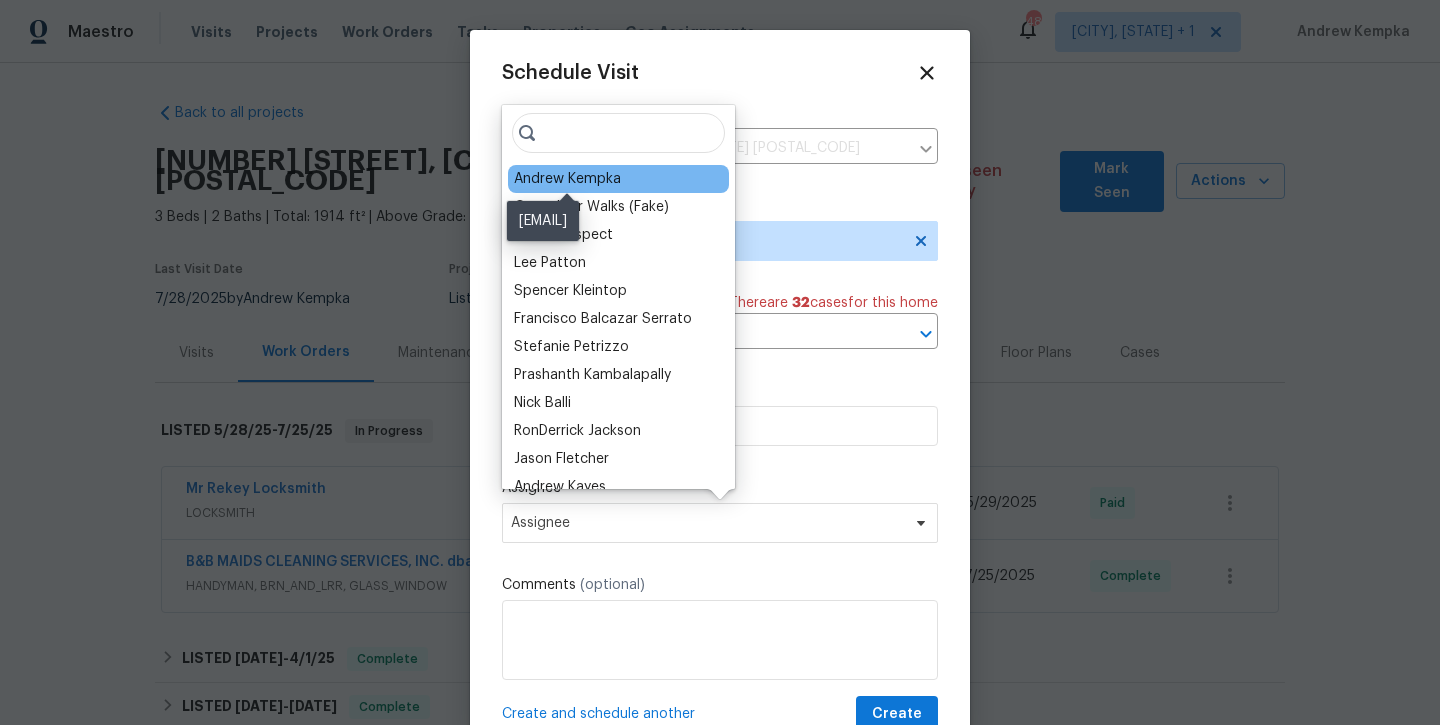click on "Andrew Kempka" at bounding box center (567, 179) 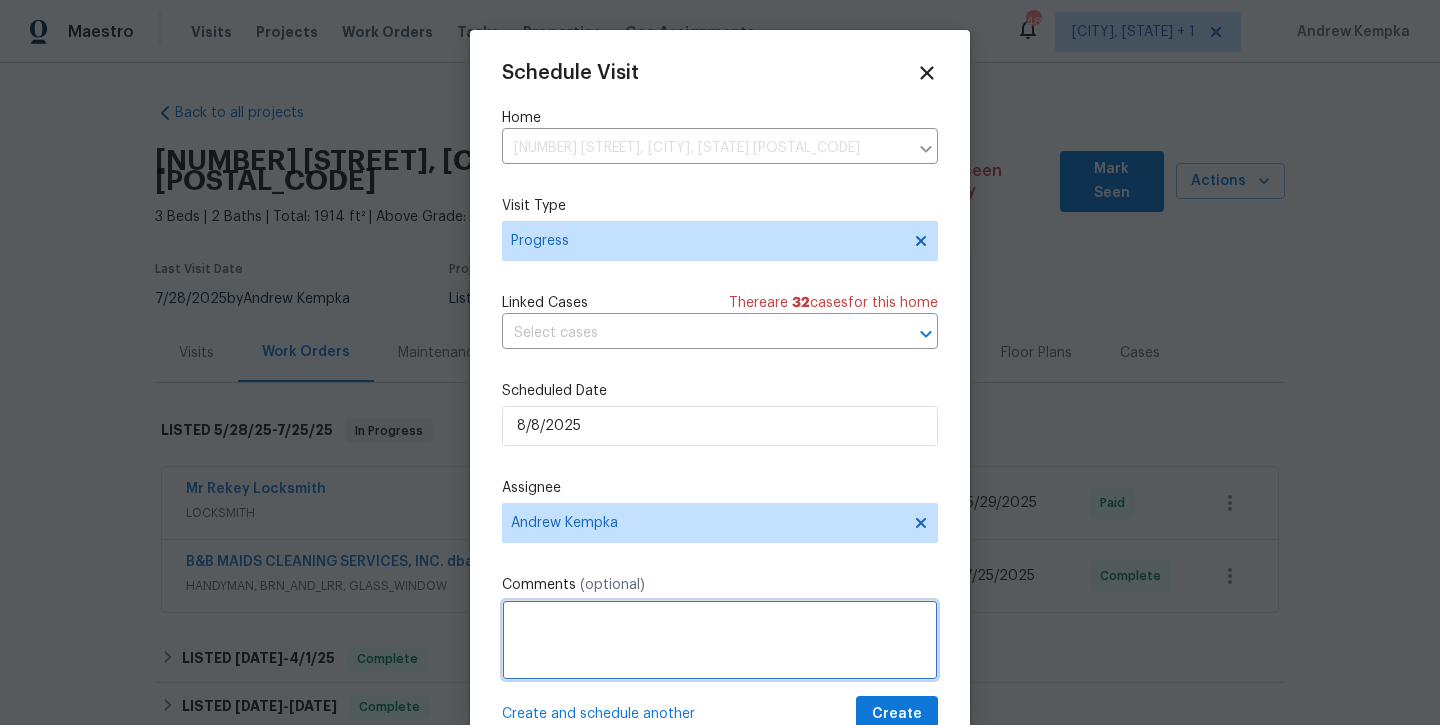 drag, startPoint x: 520, startPoint y: 670, endPoint x: 520, endPoint y: 655, distance: 15 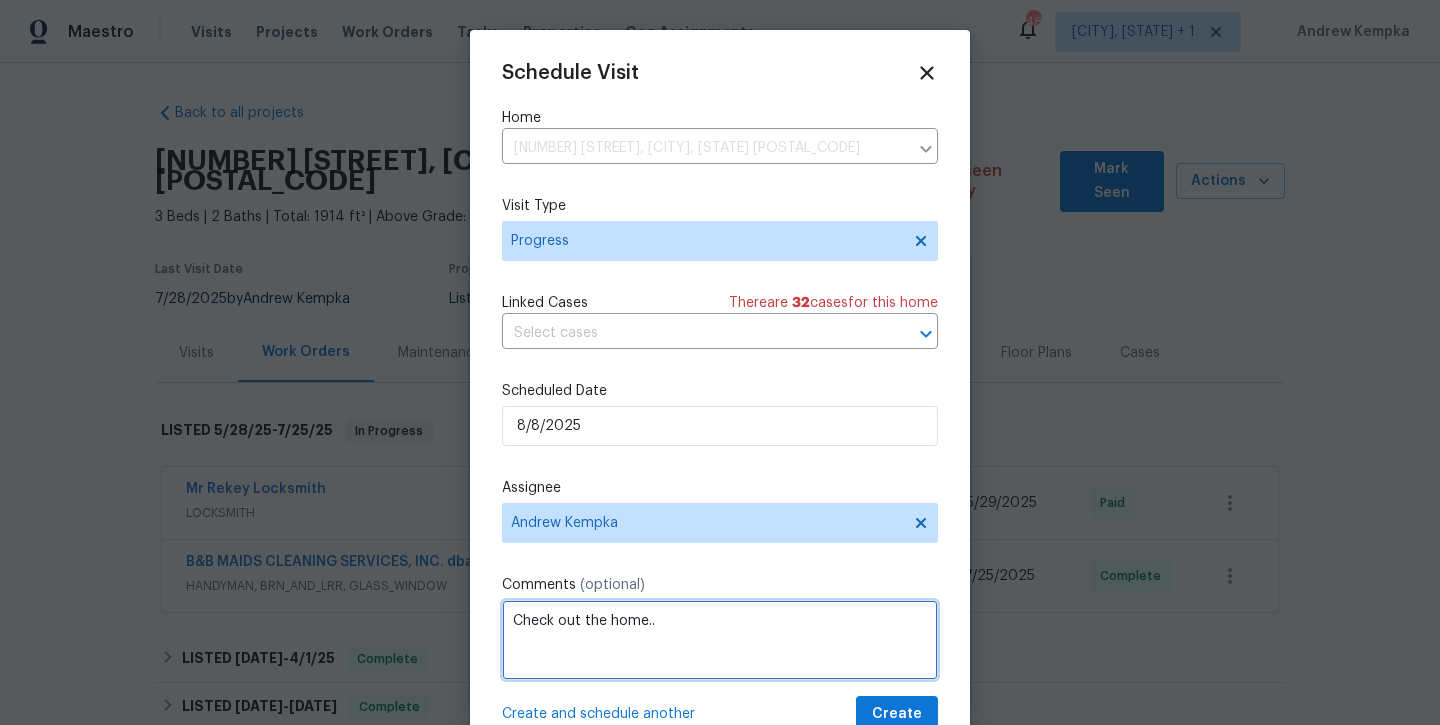 type on "Check out the home.." 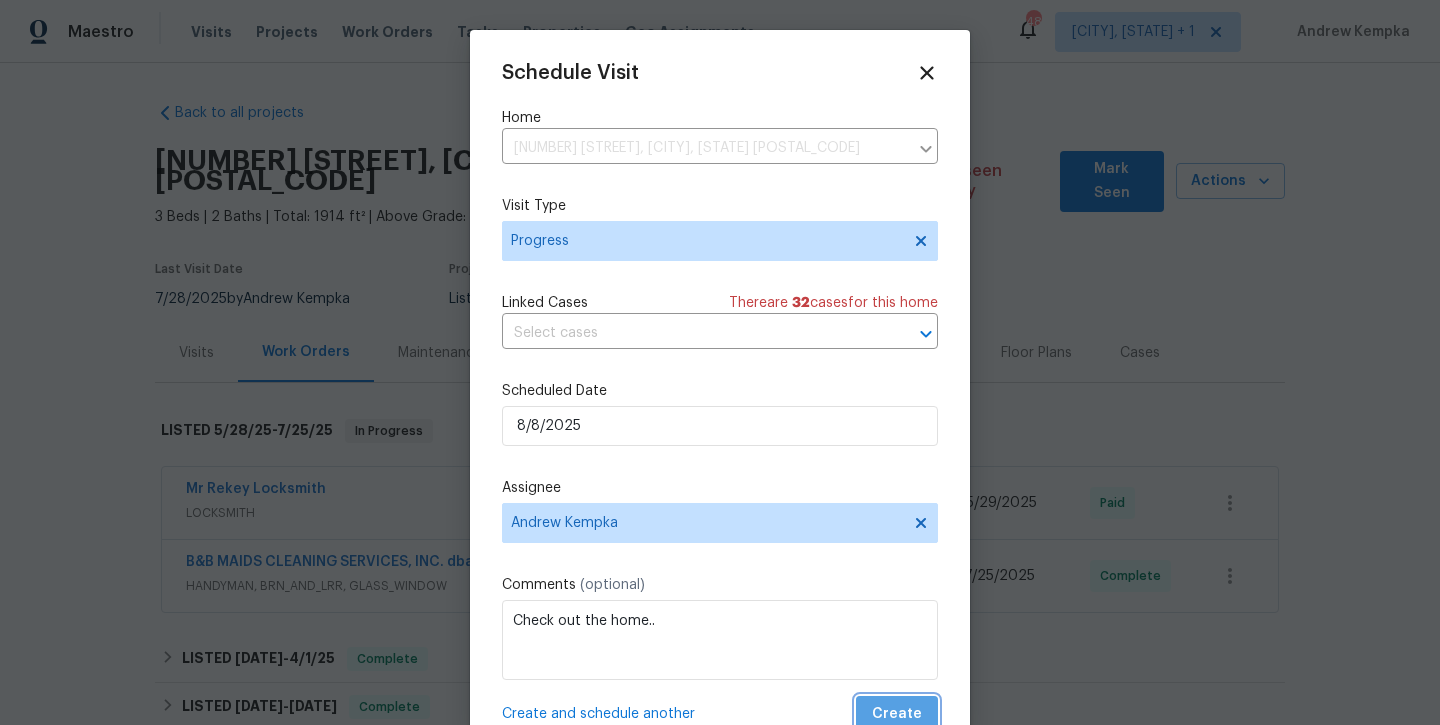 click on "Create" at bounding box center [897, 714] 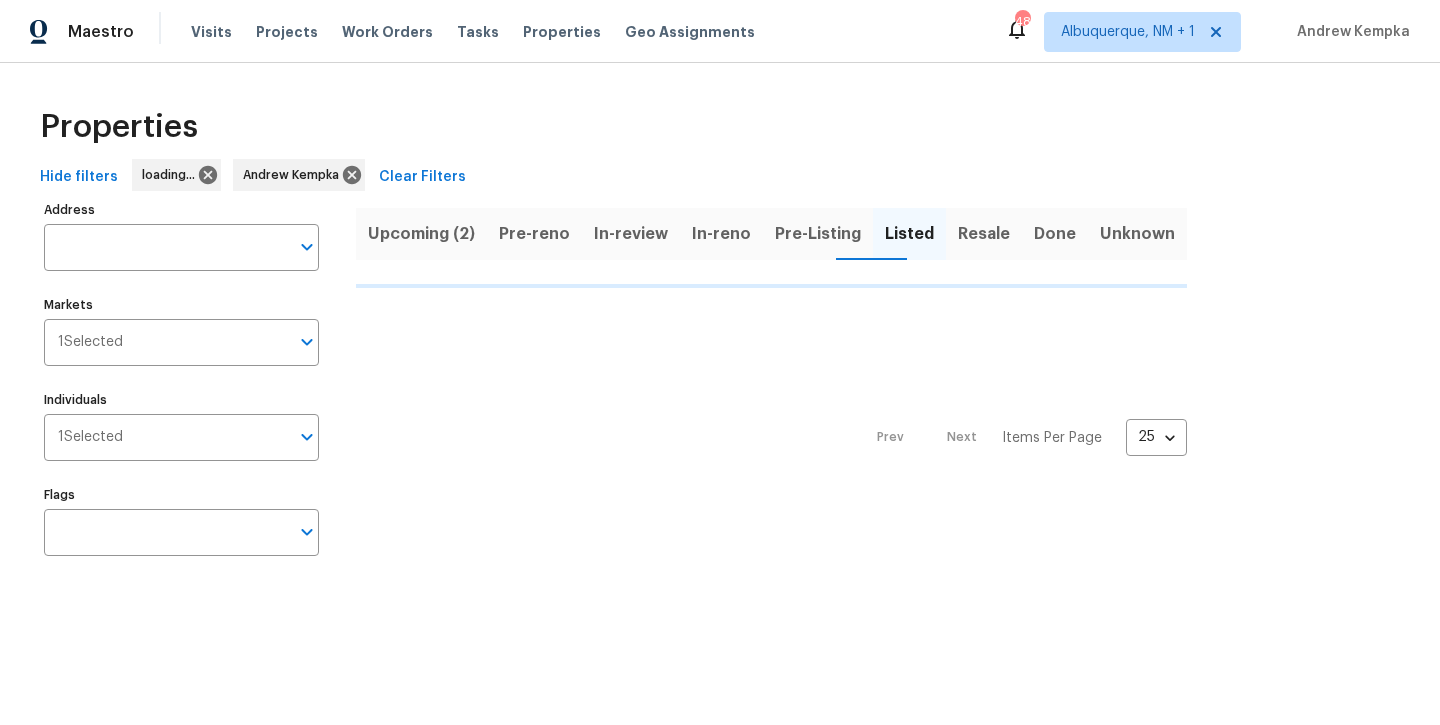 scroll, scrollTop: 0, scrollLeft: 0, axis: both 